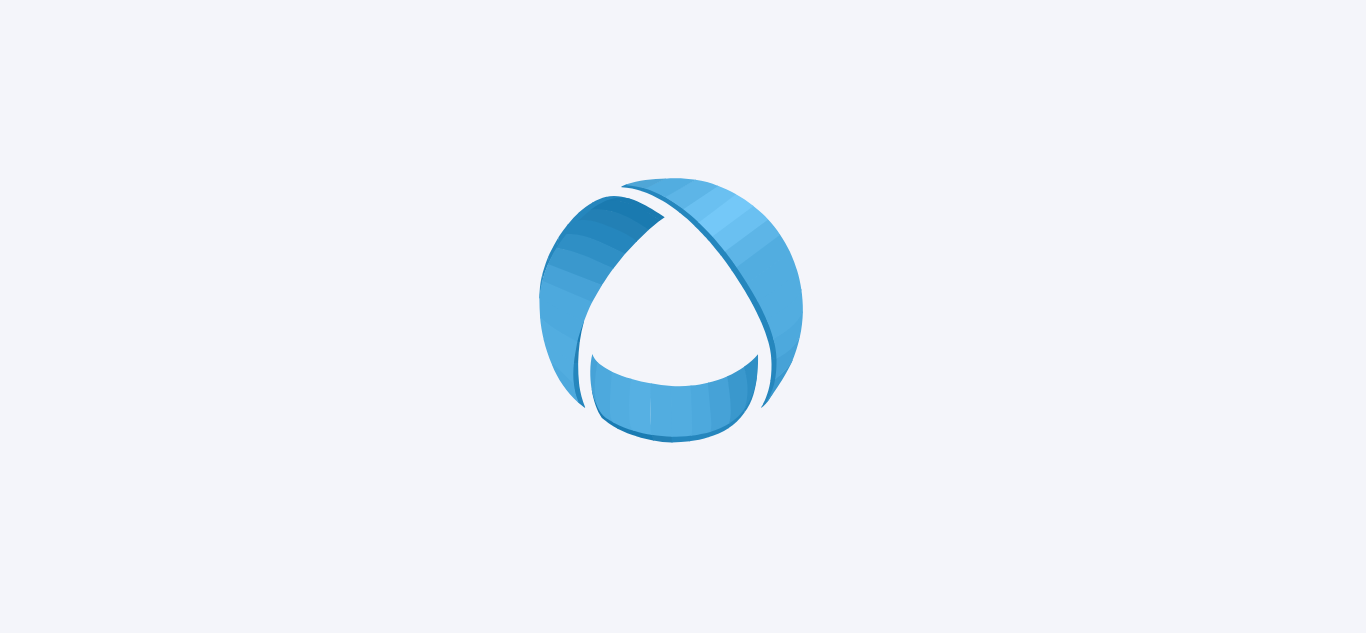 scroll, scrollTop: 0, scrollLeft: 0, axis: both 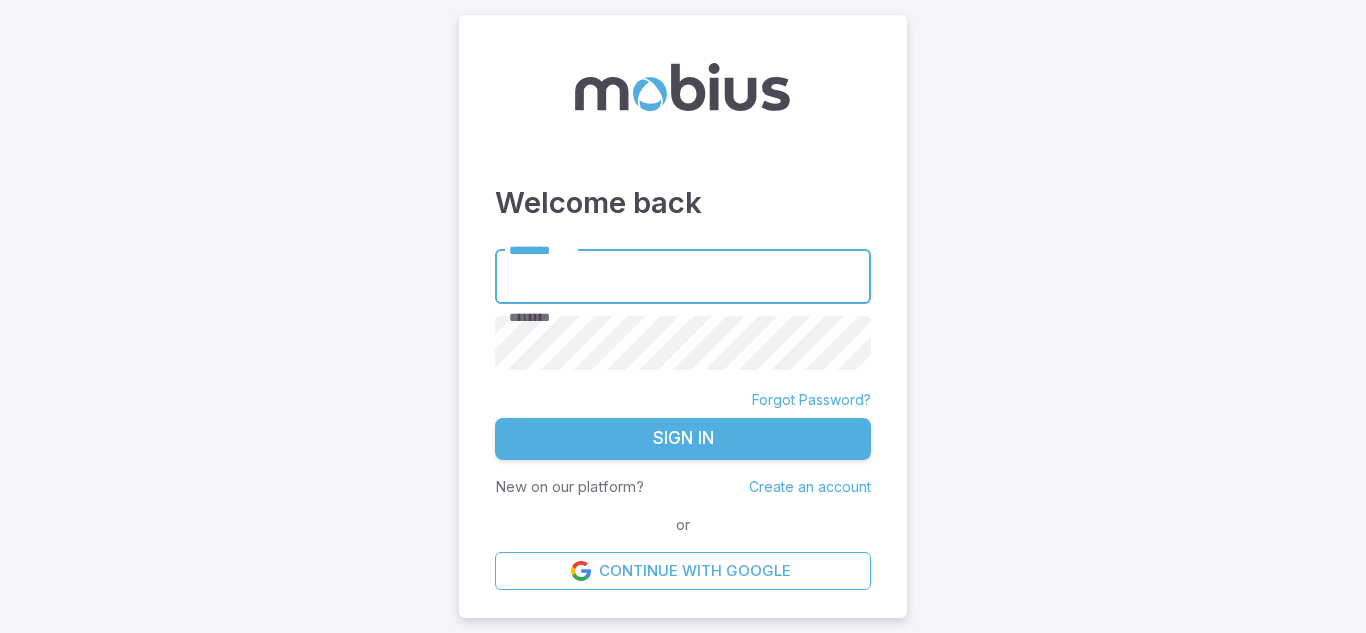 type on "**********" 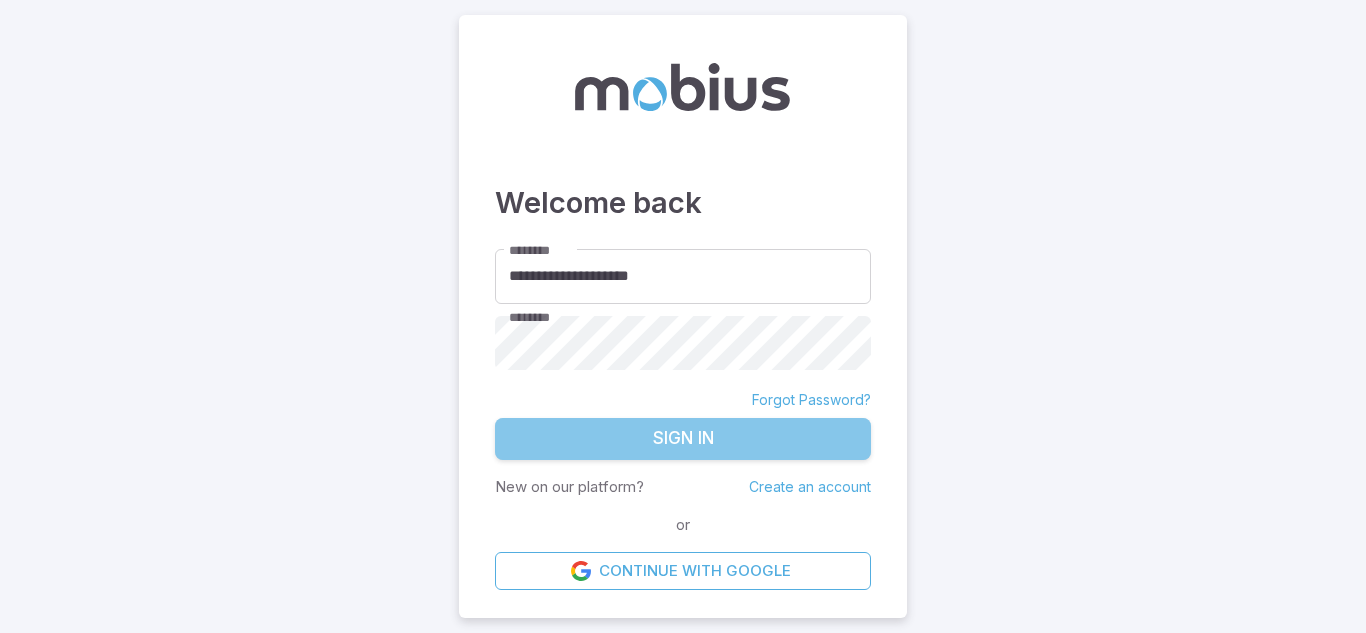 click on "Sign In" at bounding box center [683, 439] 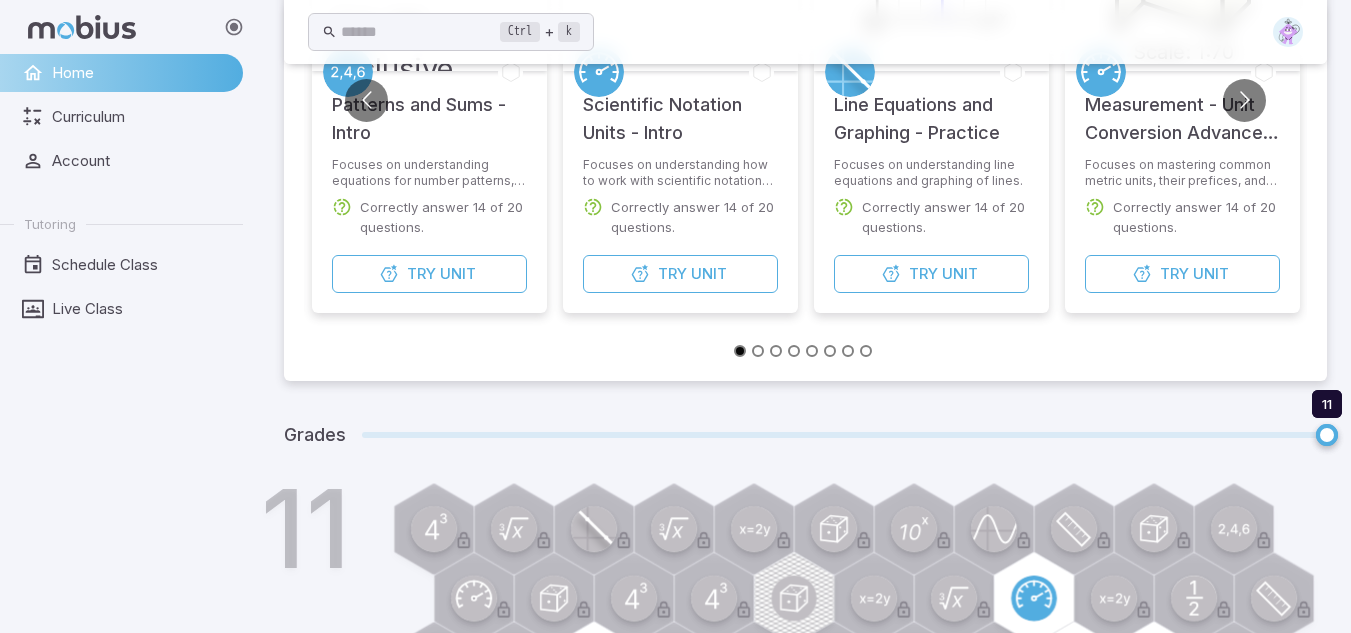 scroll, scrollTop: 417, scrollLeft: 0, axis: vertical 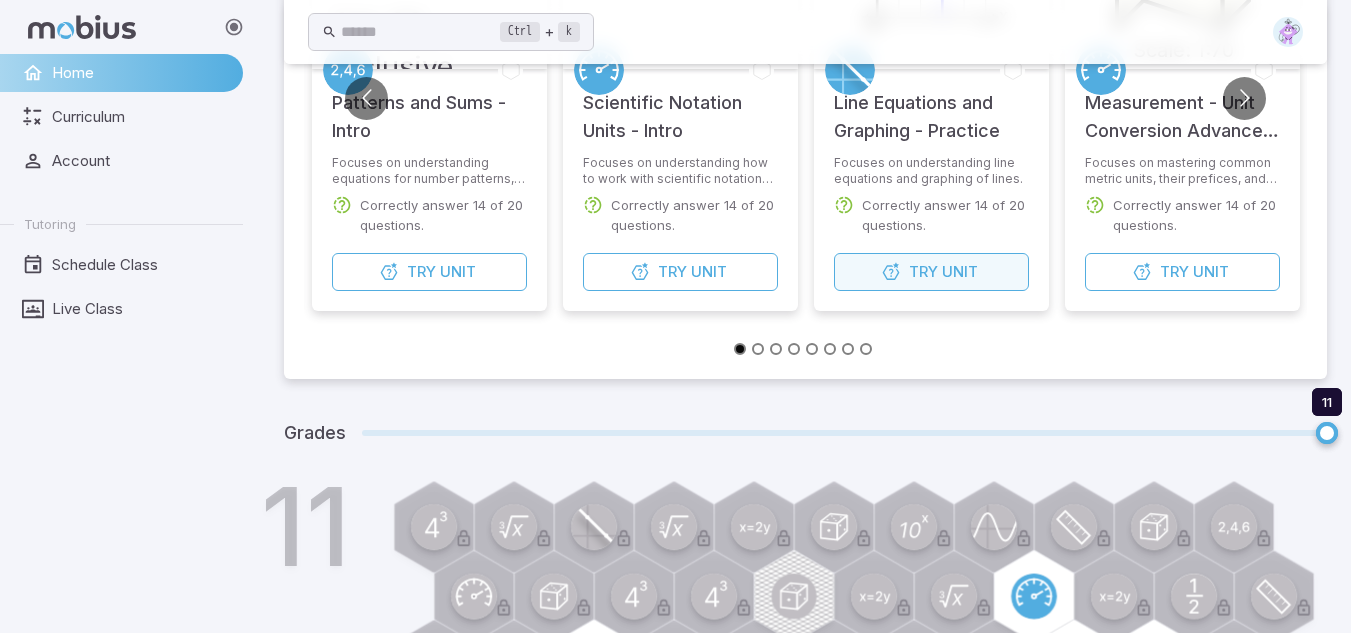 click on "Try" at bounding box center [923, 272] 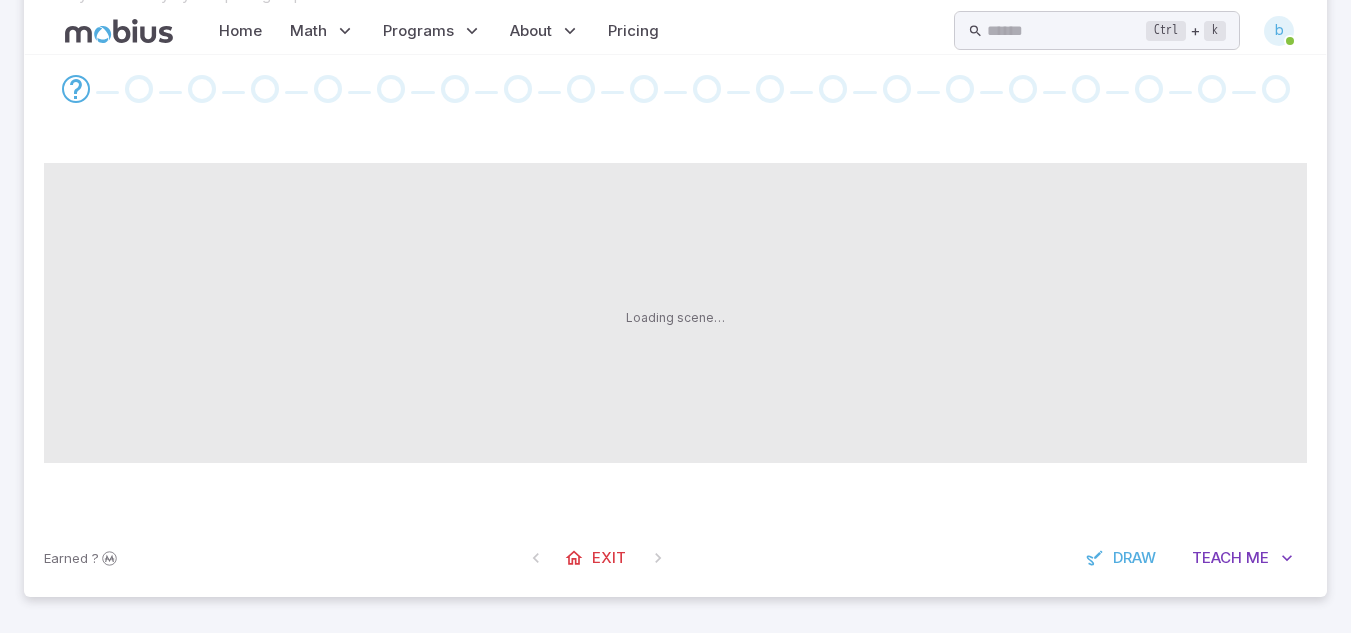 scroll, scrollTop: 0, scrollLeft: 0, axis: both 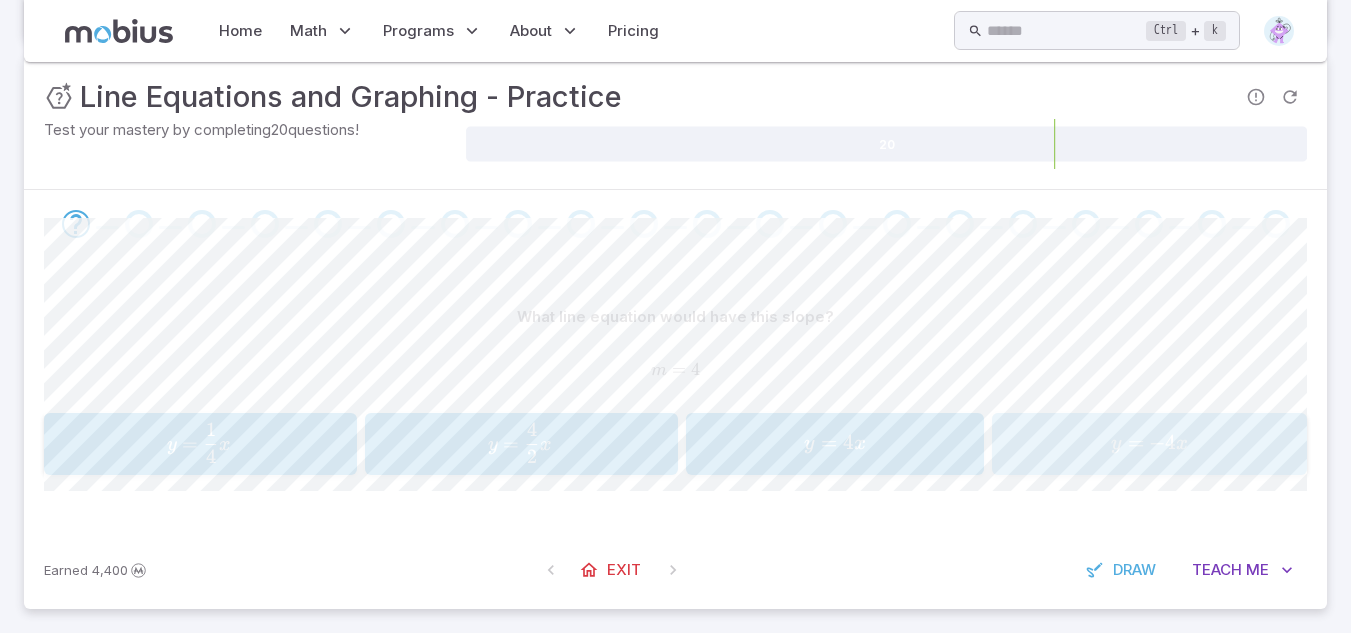 click on "y = − 4 x" at bounding box center (1150, 443) 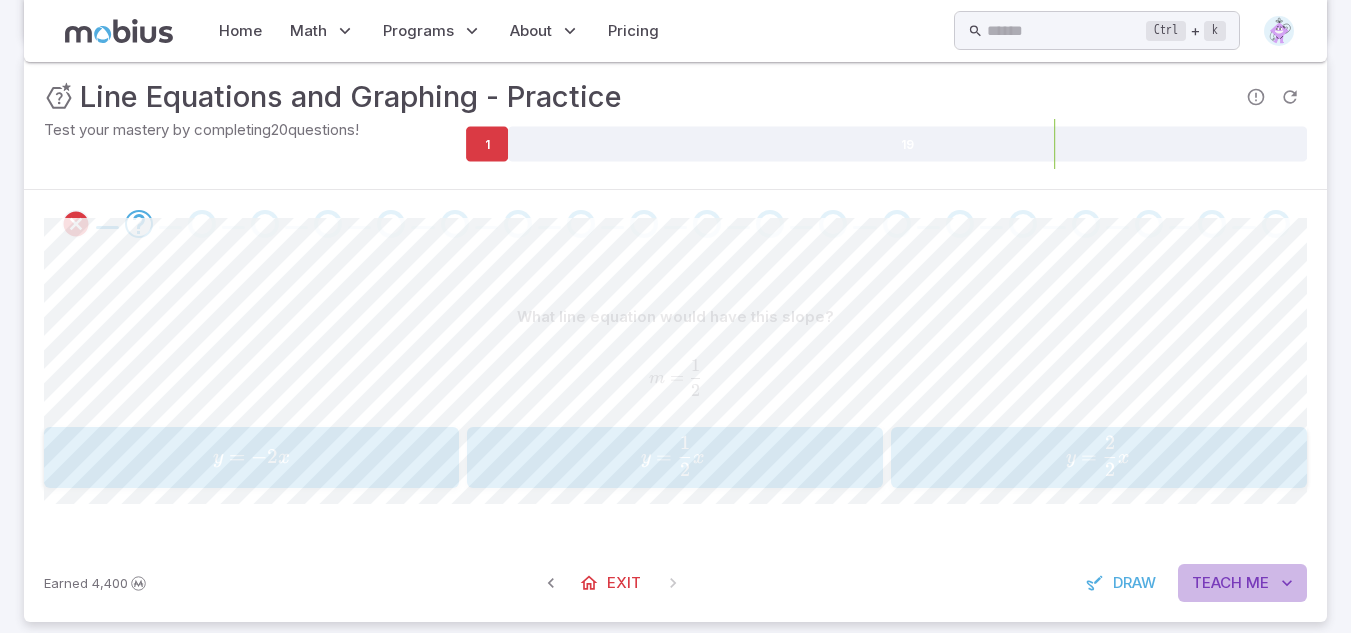 click on "Teach" at bounding box center (1217, 583) 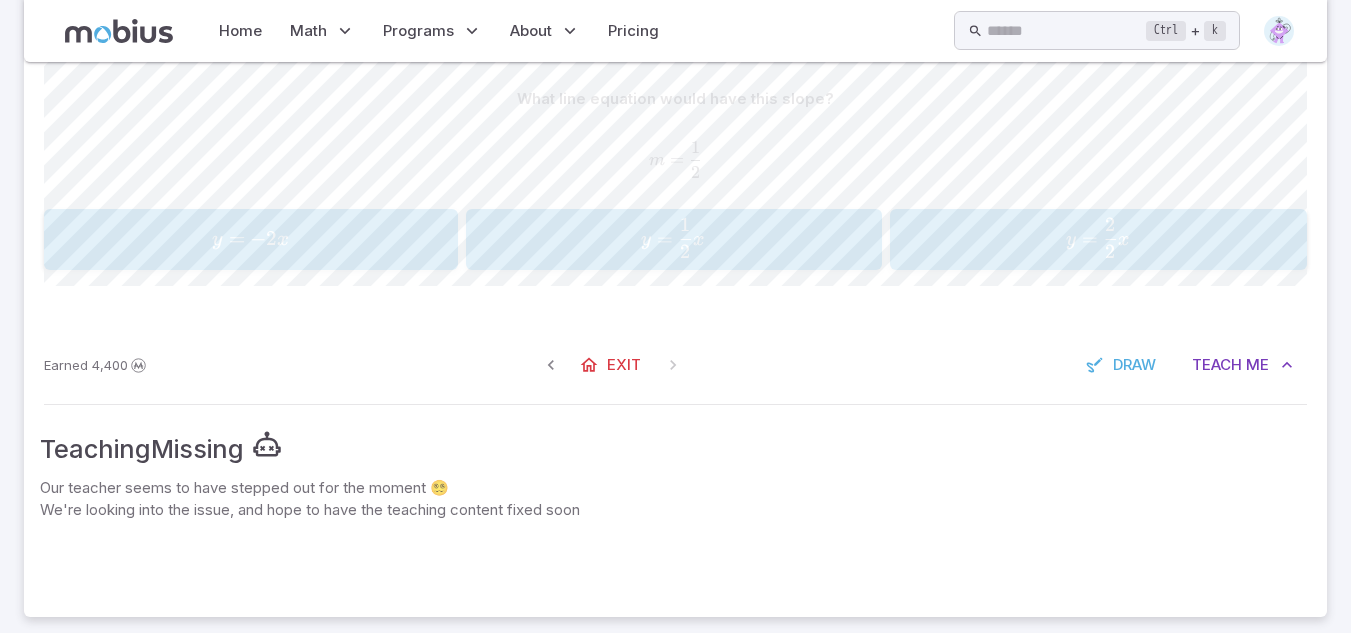 scroll, scrollTop: 493, scrollLeft: 0, axis: vertical 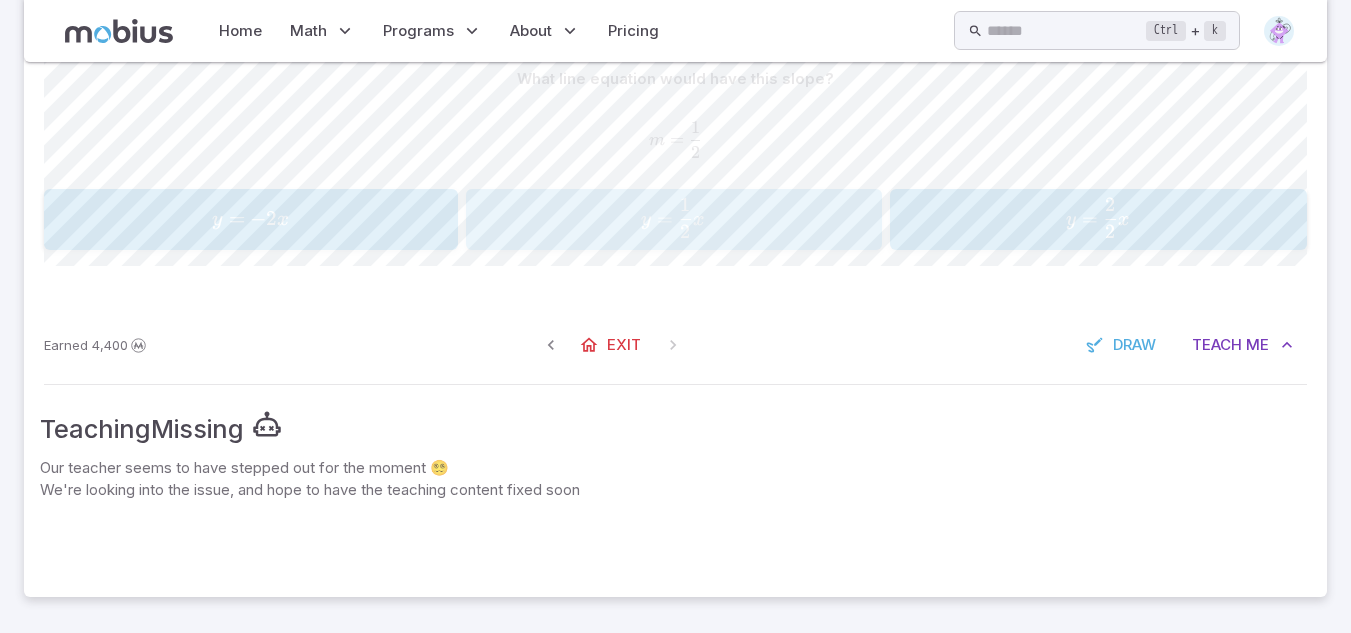 click on "y = 2 1 ​ x" at bounding box center (673, 218) 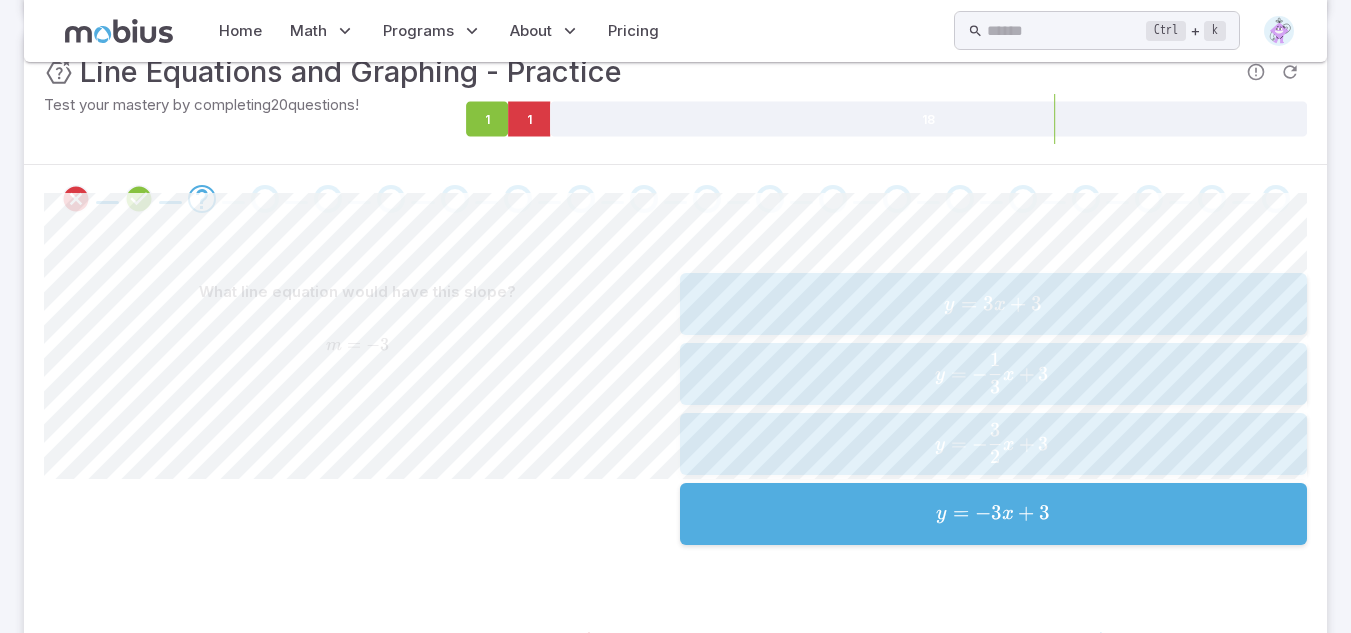 scroll, scrollTop: 362, scrollLeft: 0, axis: vertical 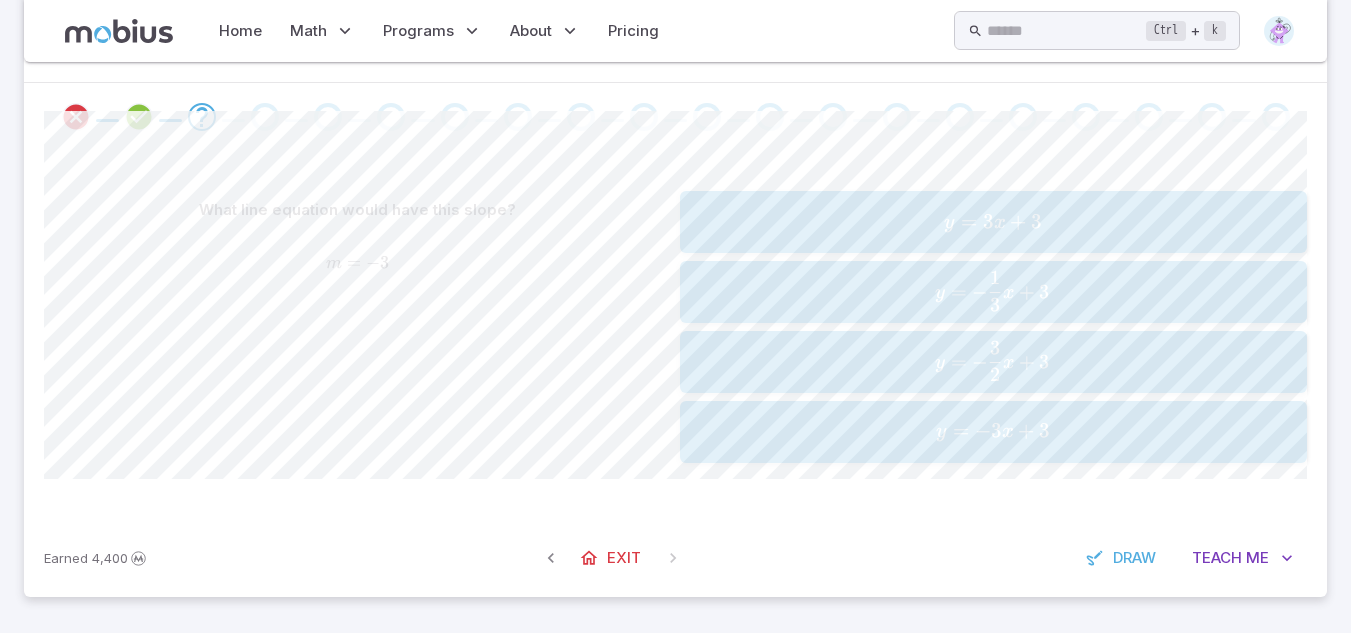 click on "y = − 3 1 ​ x + 3" at bounding box center [992, 291] 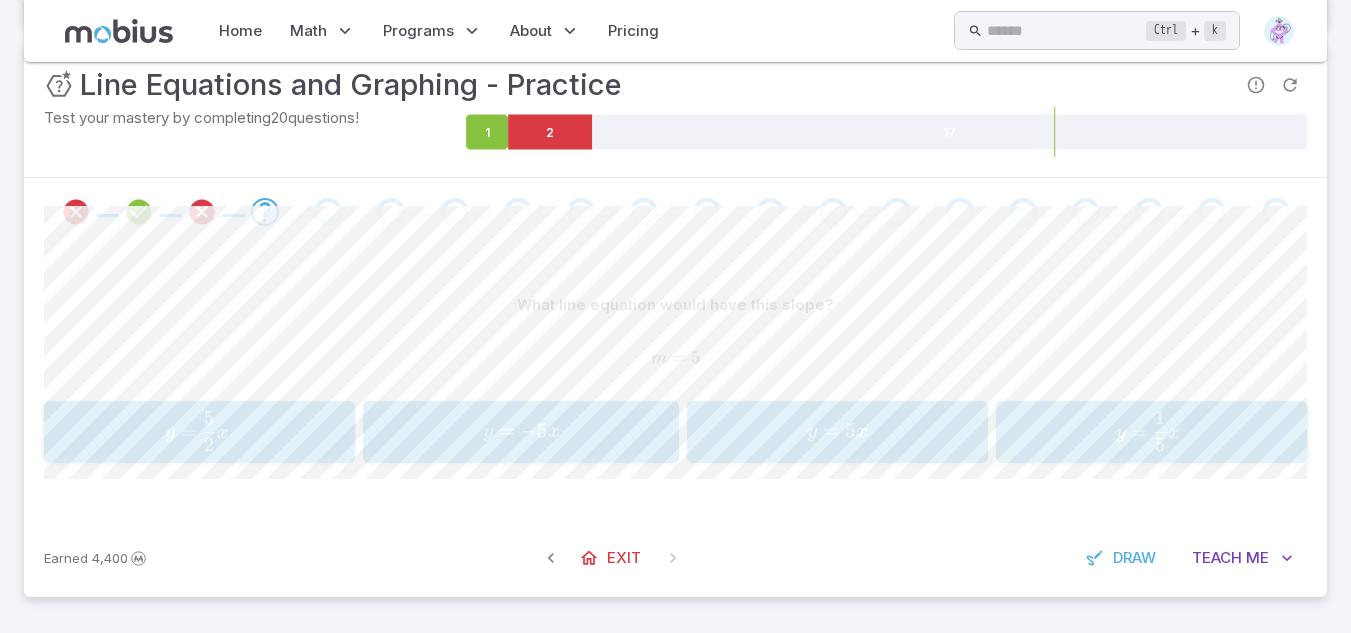 scroll, scrollTop: 267, scrollLeft: 0, axis: vertical 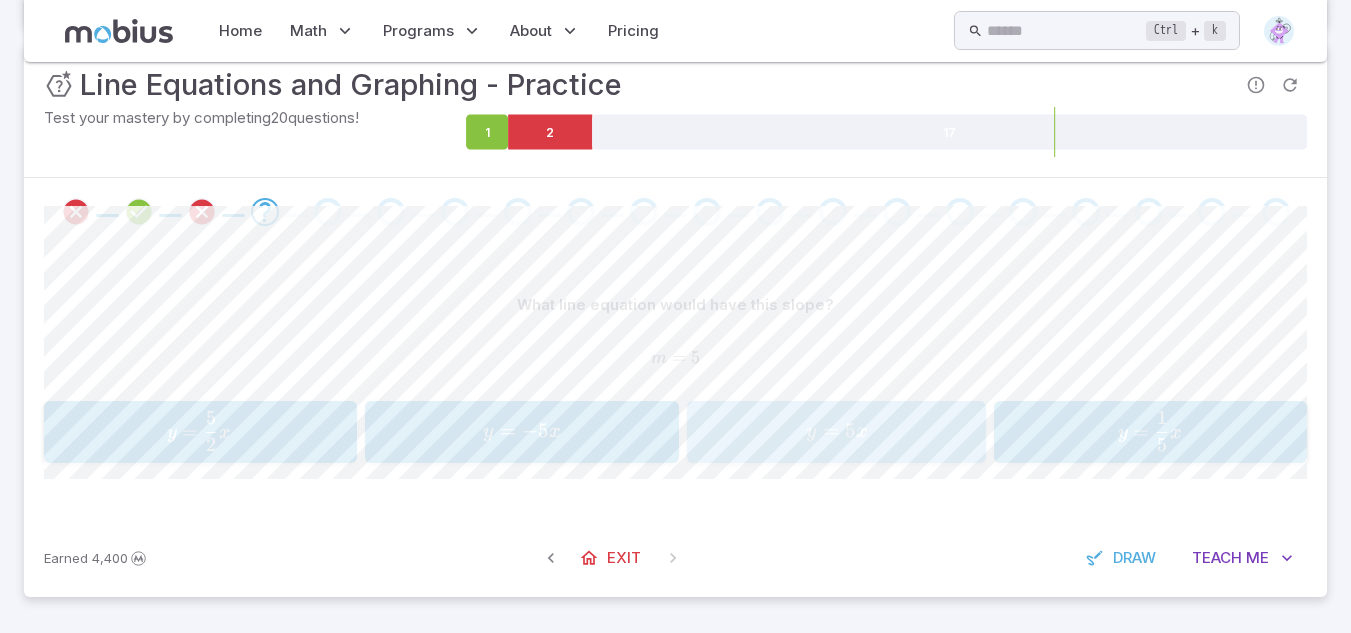 click on "y =" at bounding box center [825, 431] 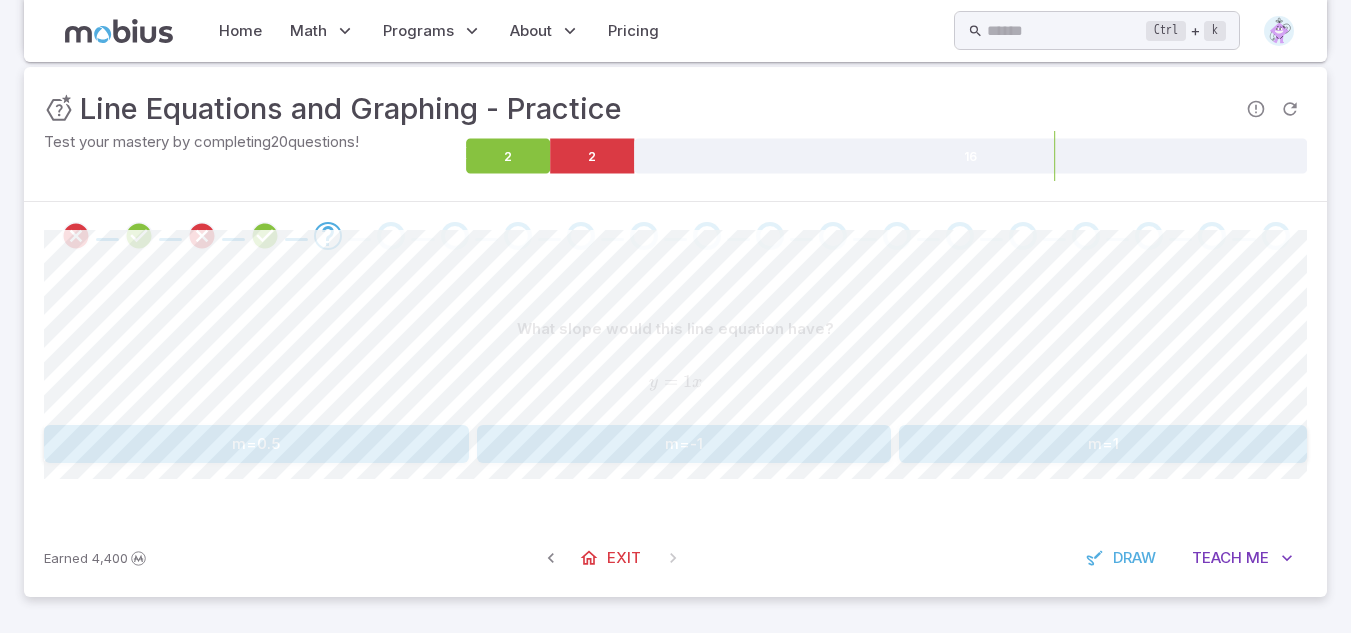 scroll, scrollTop: 243, scrollLeft: 0, axis: vertical 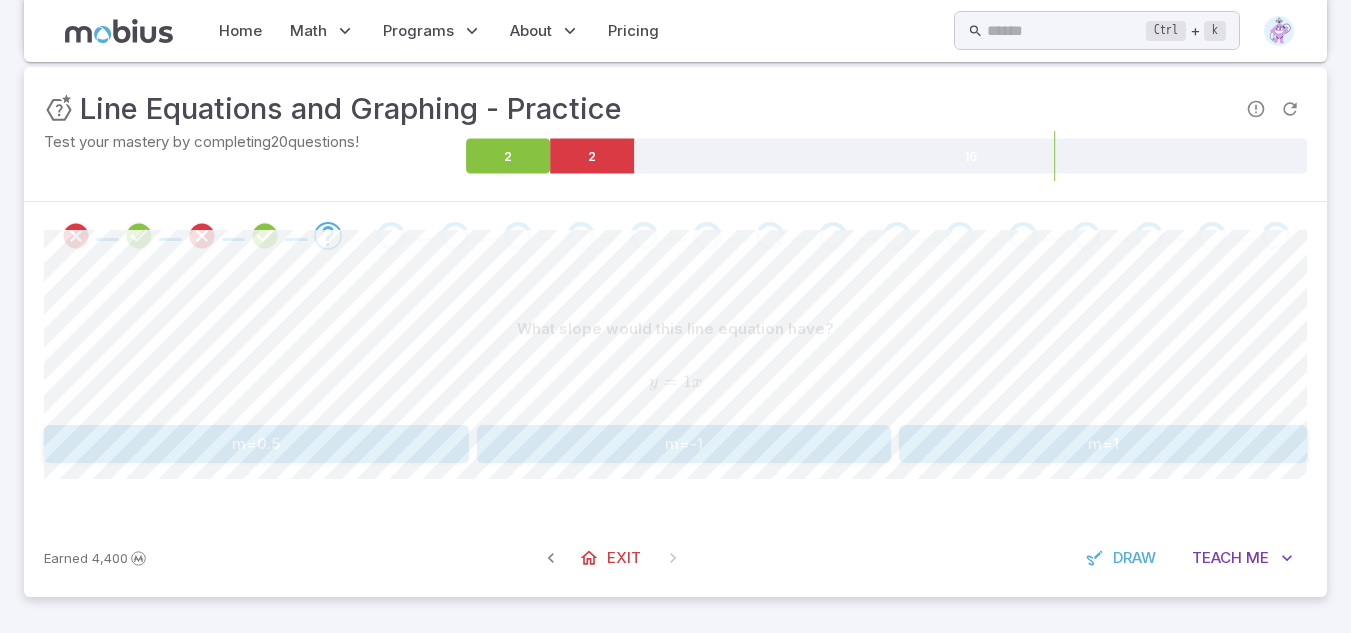 click on "m=1" at bounding box center [1103, 444] 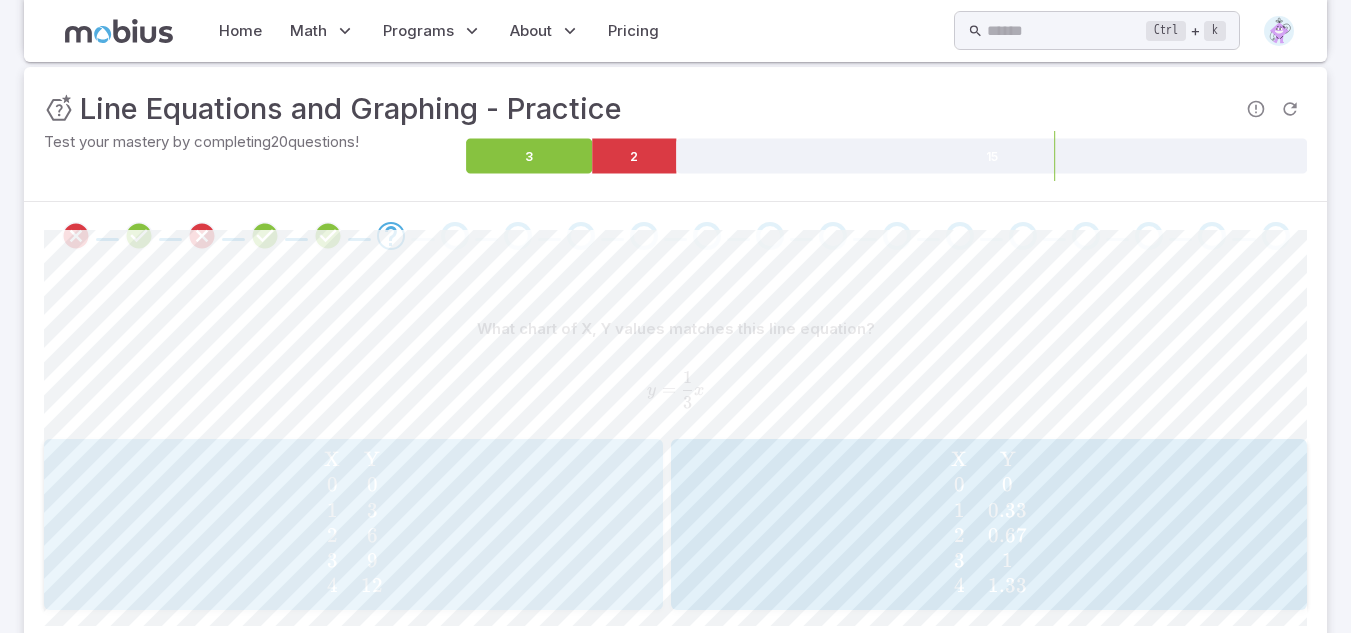 click on "X 0 1 2 3 4 ​ Y 0 3 6 9 12 ​" at bounding box center [353, 524] 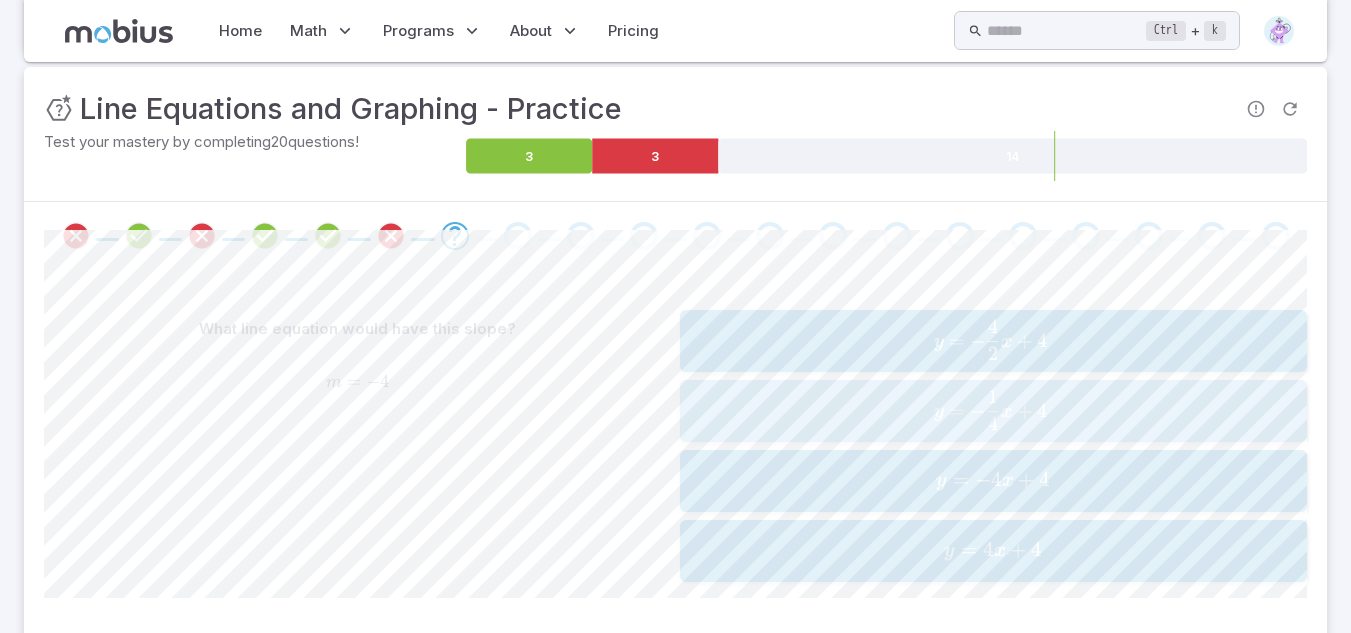 click on "y = − 4 1 ​ x + 4" at bounding box center (990, 410) 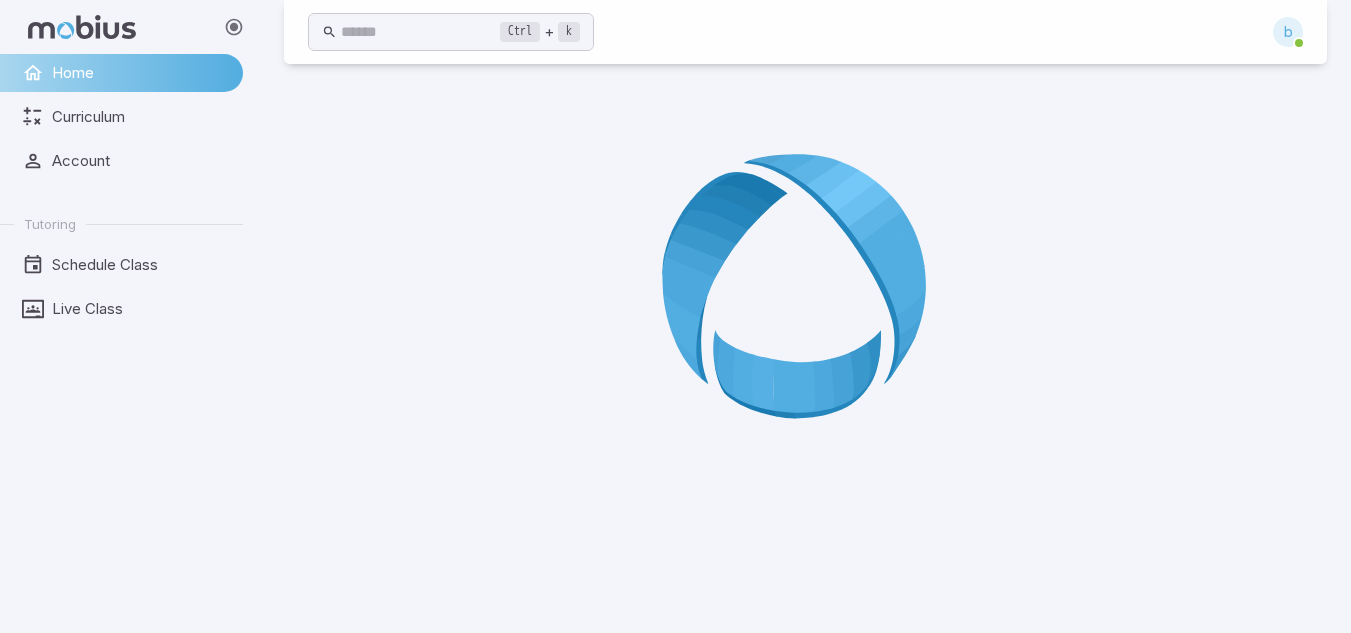 scroll, scrollTop: 0, scrollLeft: 0, axis: both 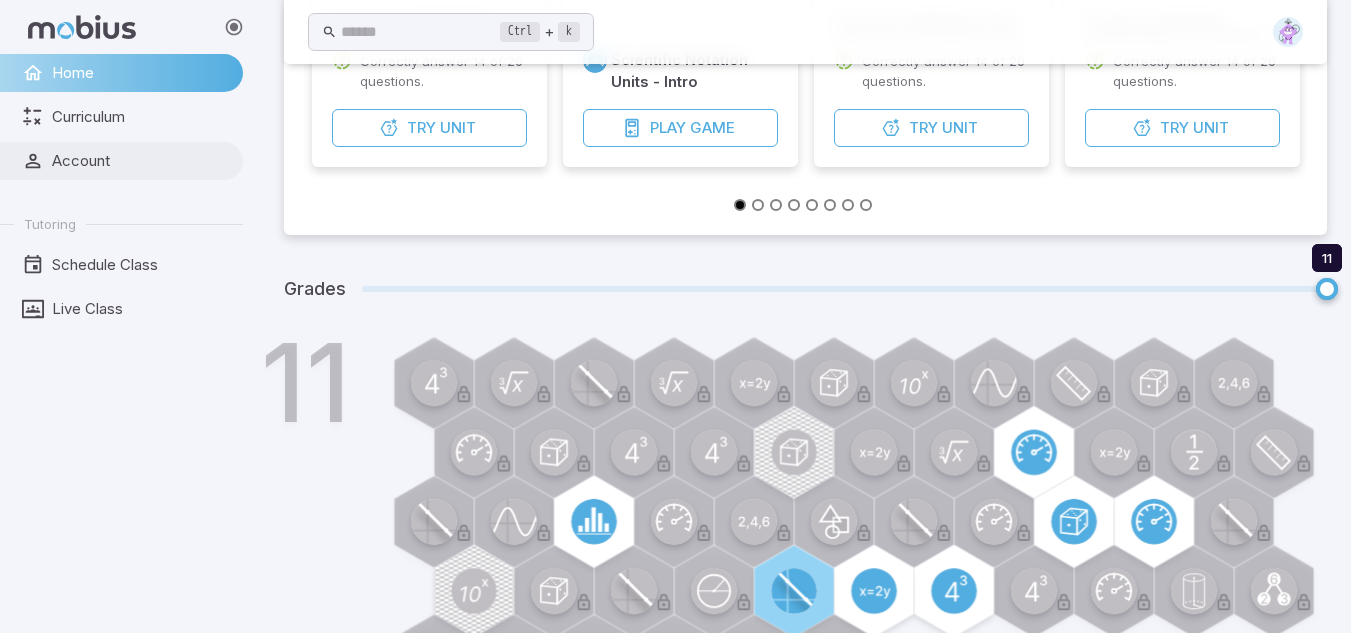 click on "Account" at bounding box center [140, 161] 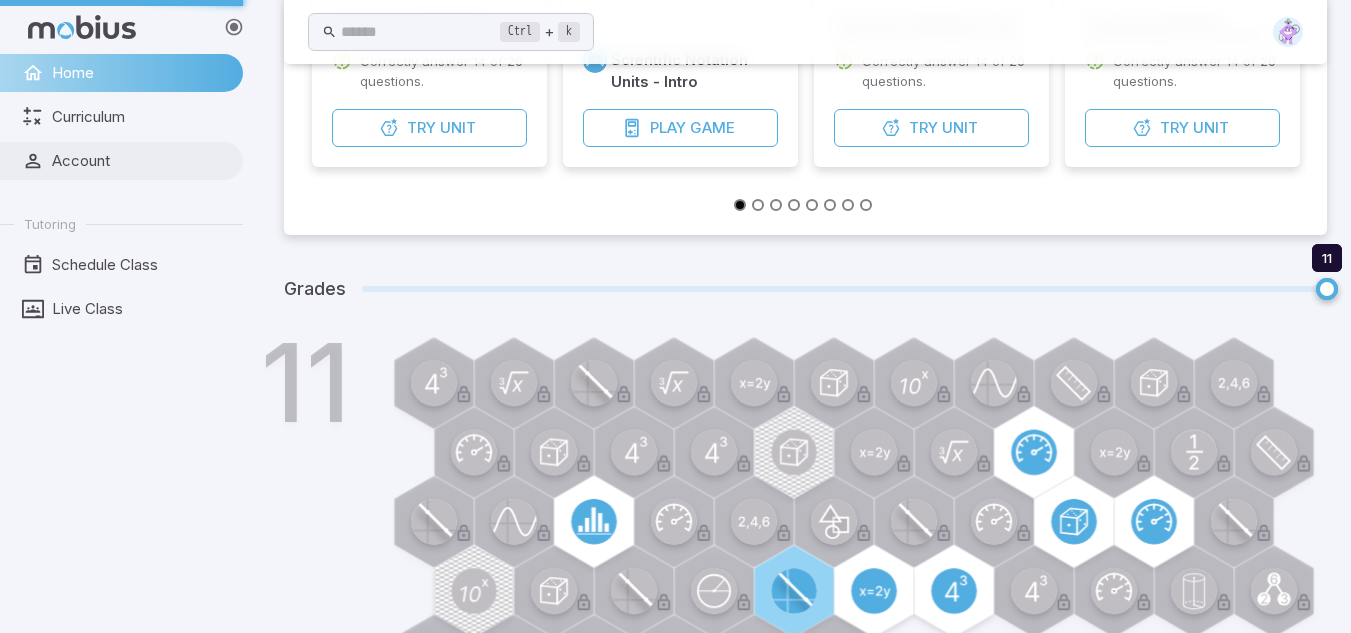 scroll, scrollTop: 0, scrollLeft: 0, axis: both 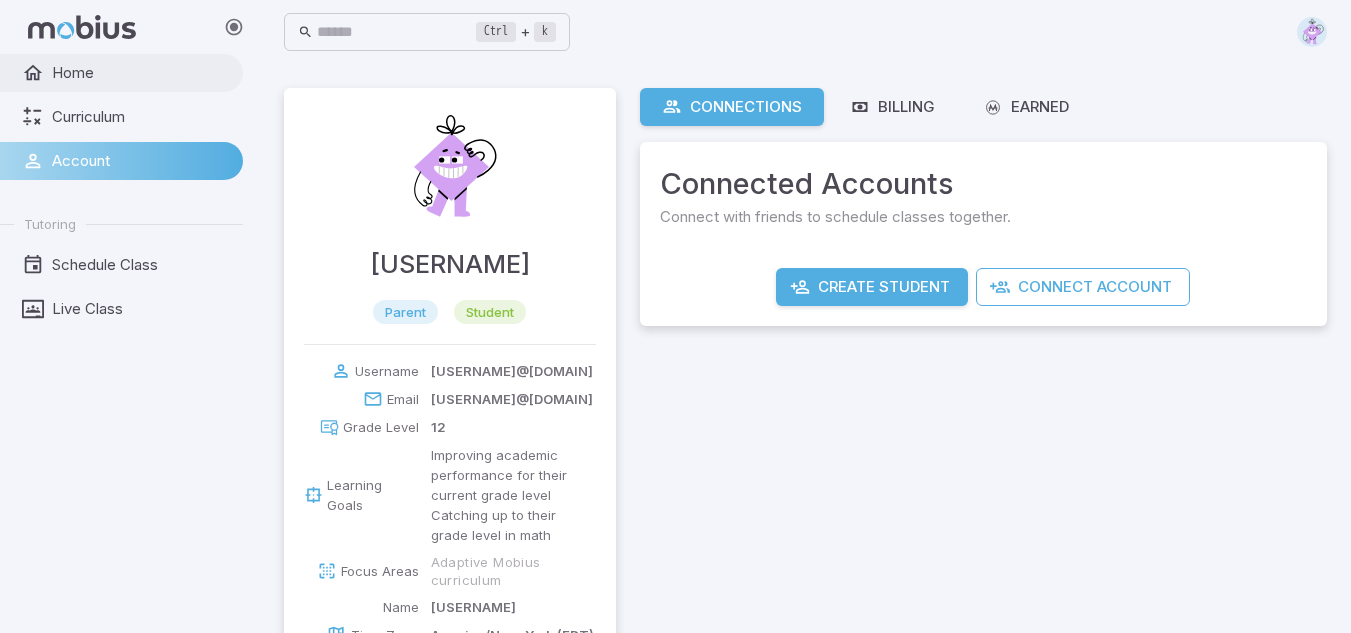 click on "Home" at bounding box center (121, 73) 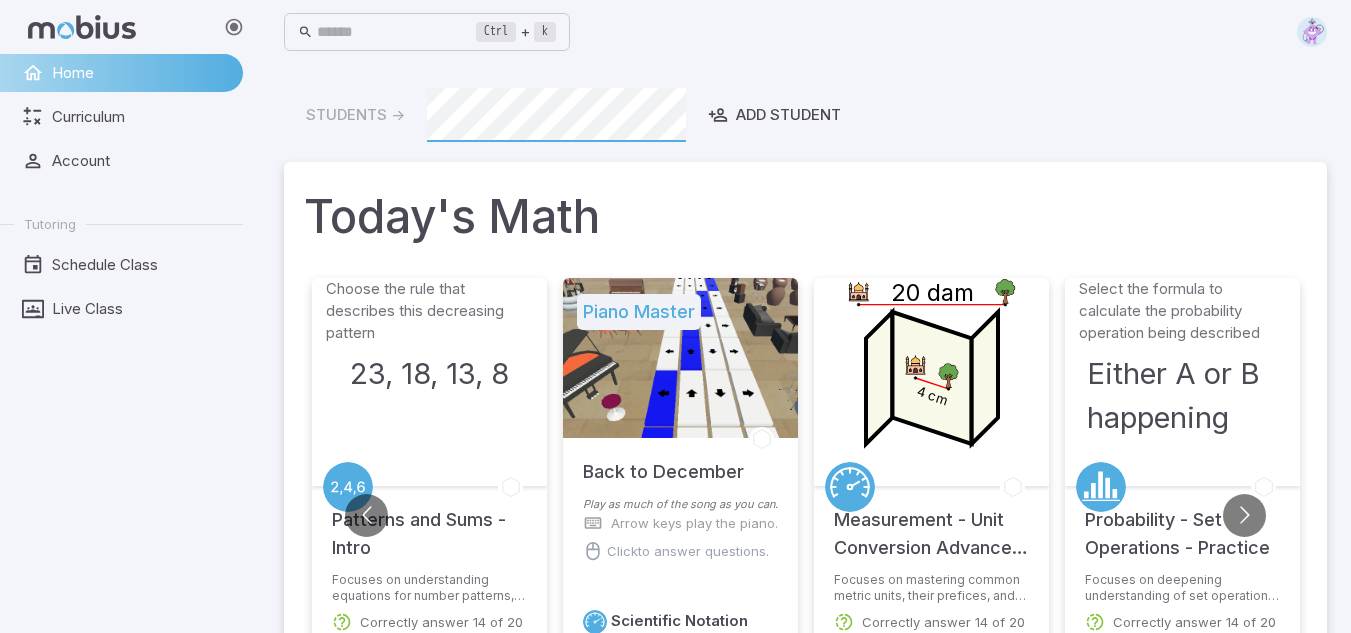click at bounding box center [234, 27] 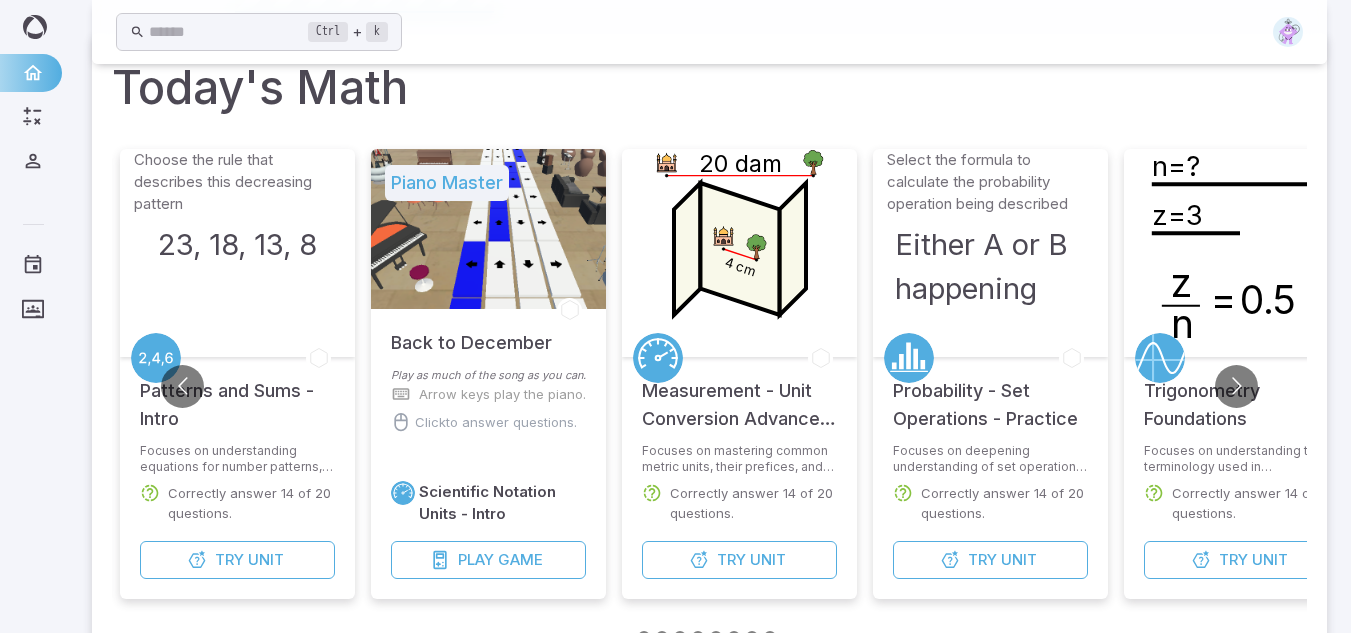 scroll, scrollTop: 131, scrollLeft: 0, axis: vertical 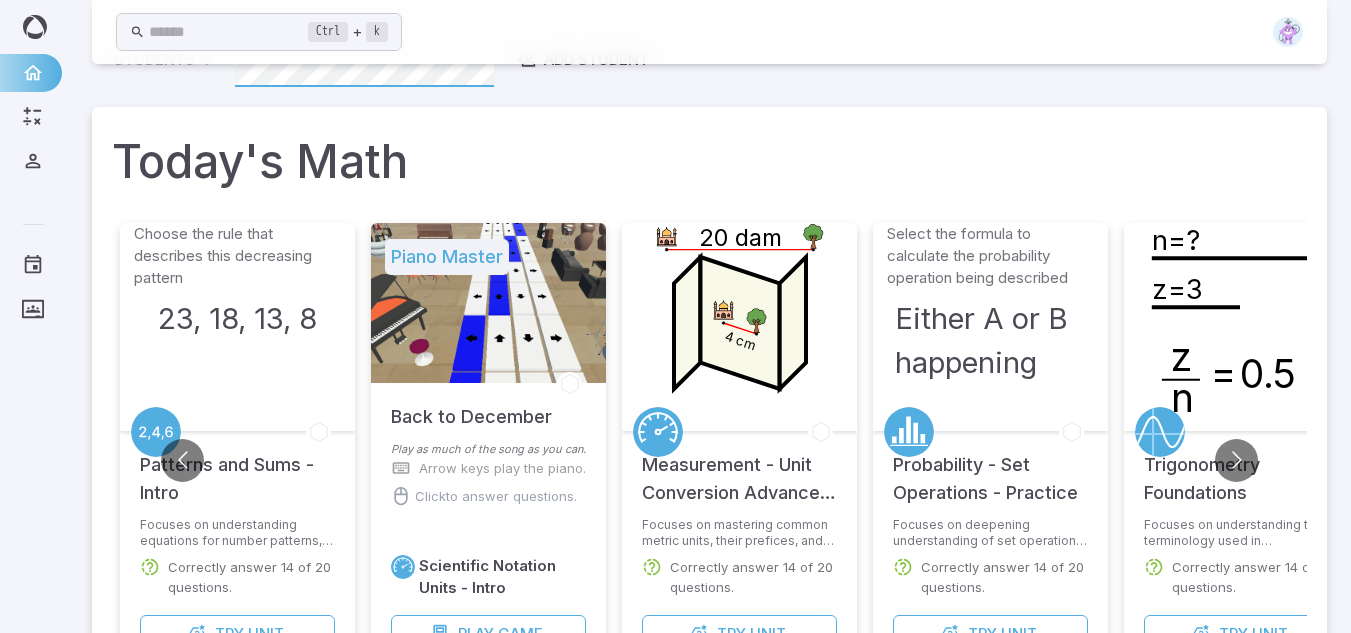 click on "23, 18, 13, 8" at bounding box center [237, 319] 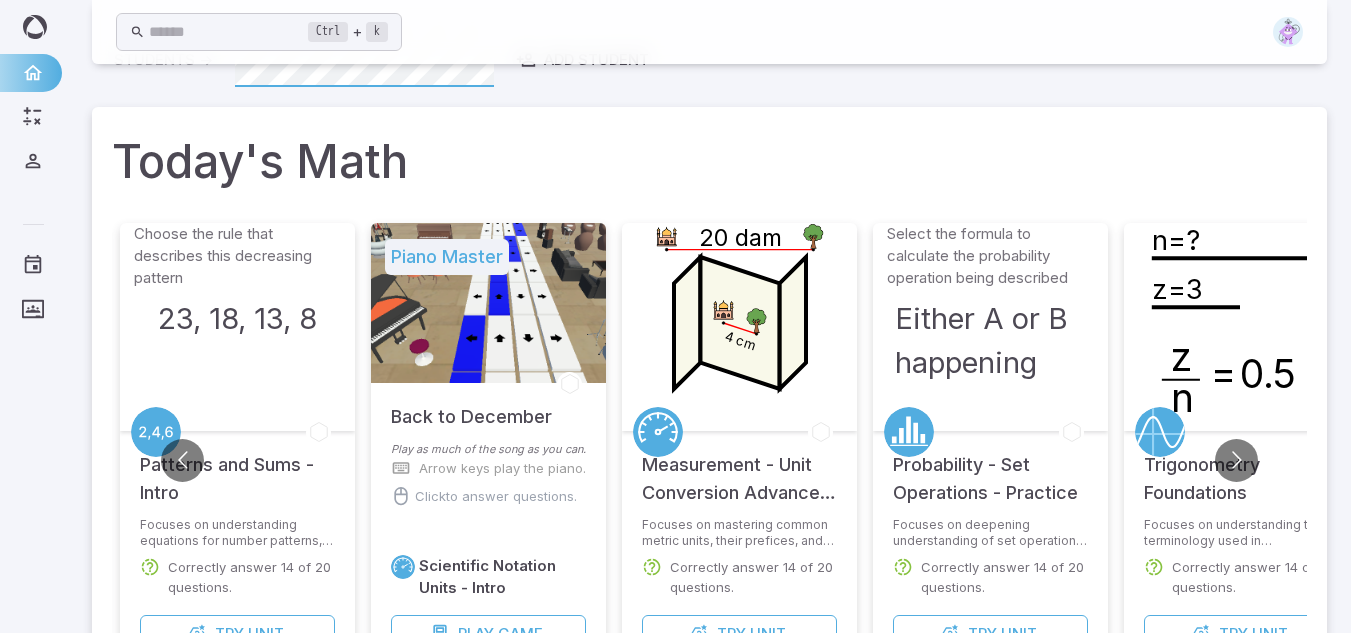 click on "Patterns and Sums - Intro" at bounding box center (237, 479) 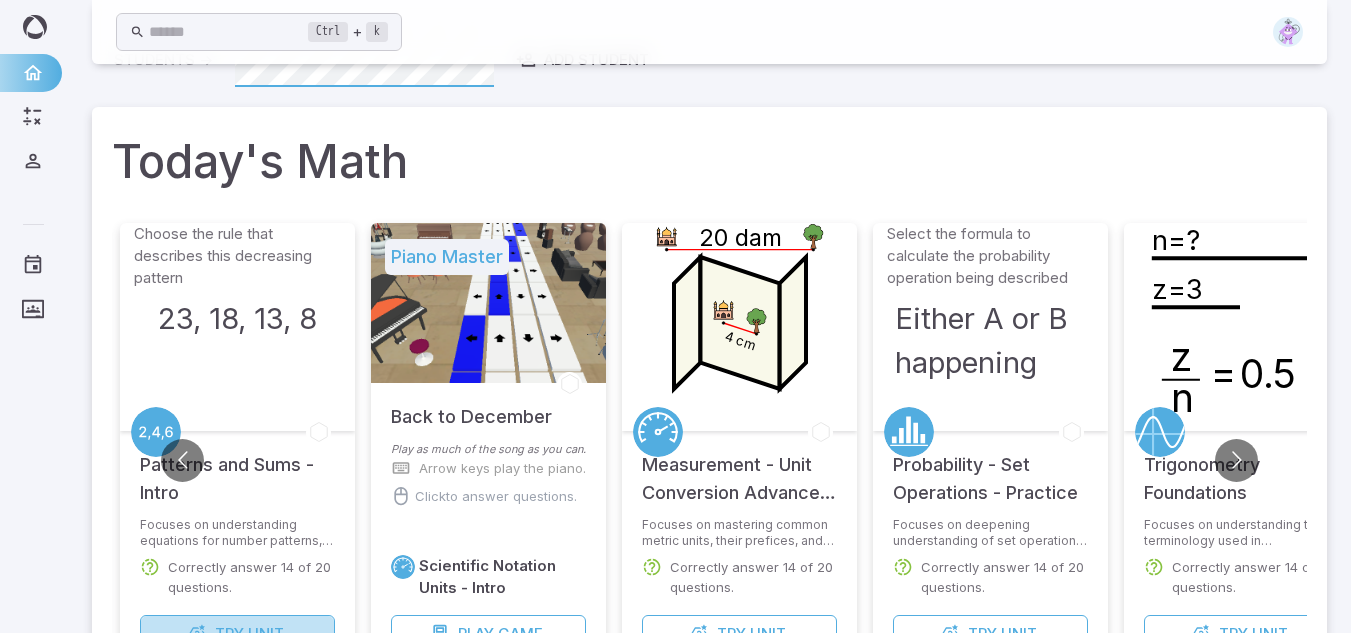 click on "Try Unit" at bounding box center (237, 634) 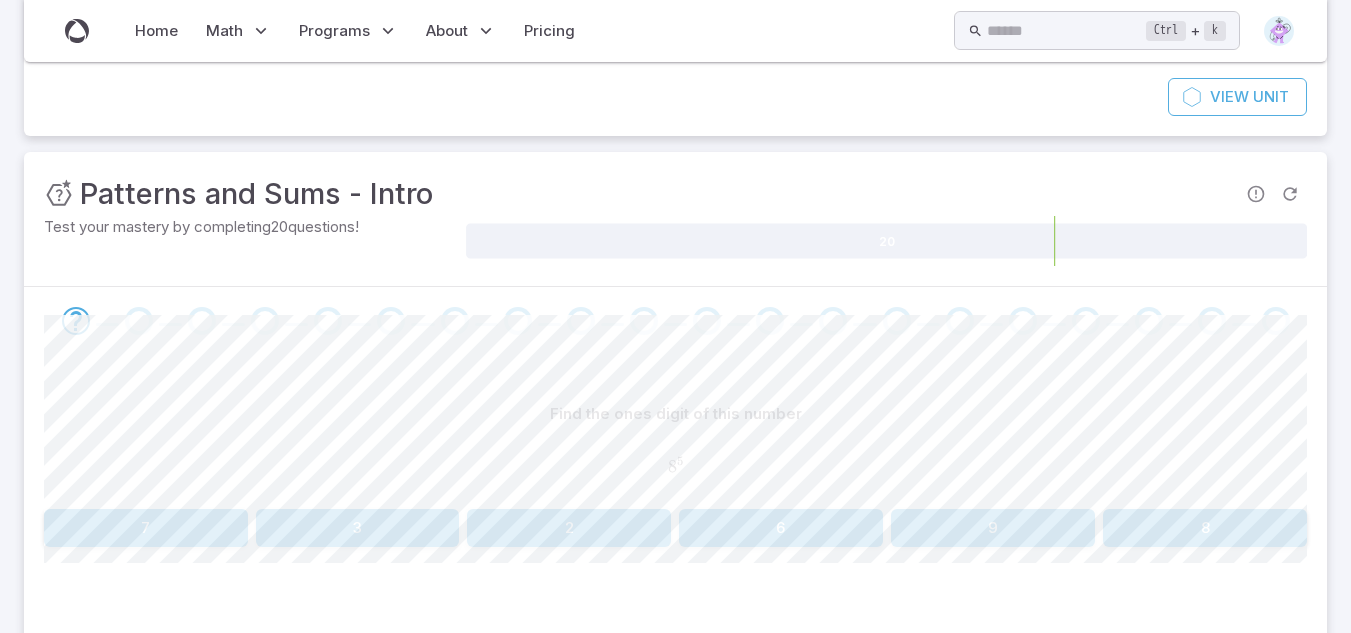 scroll, scrollTop: 168, scrollLeft: 0, axis: vertical 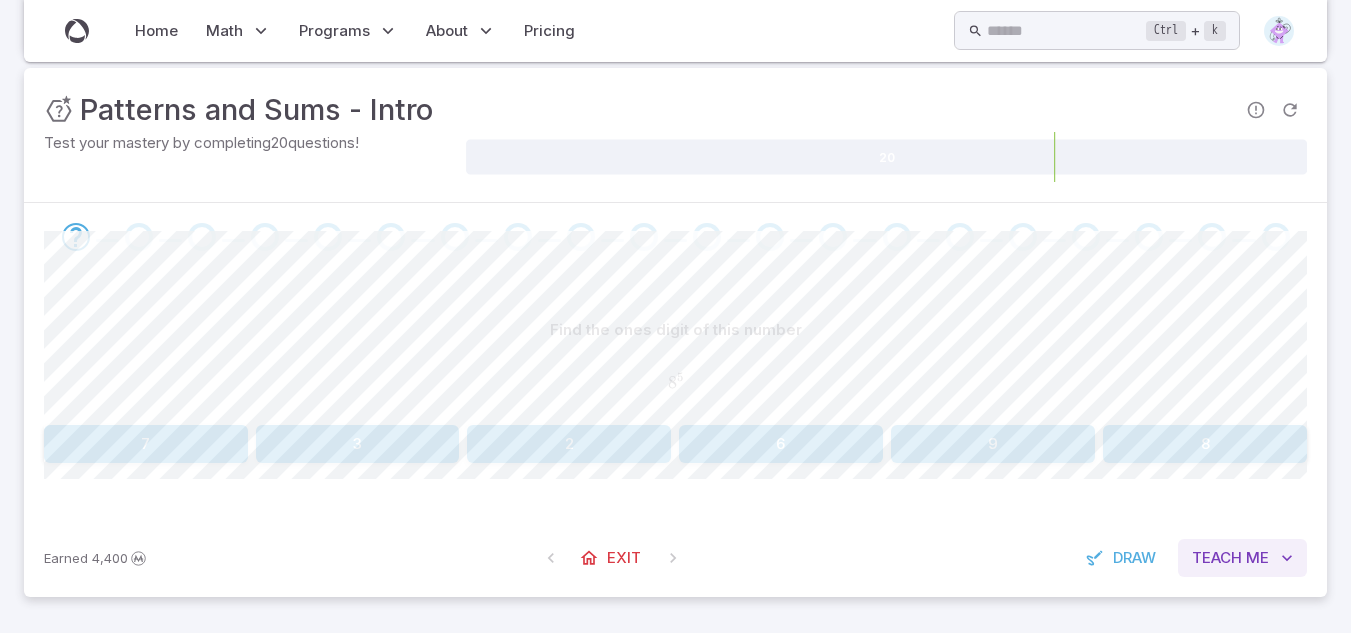click on "Teach Me" at bounding box center (1242, 558) 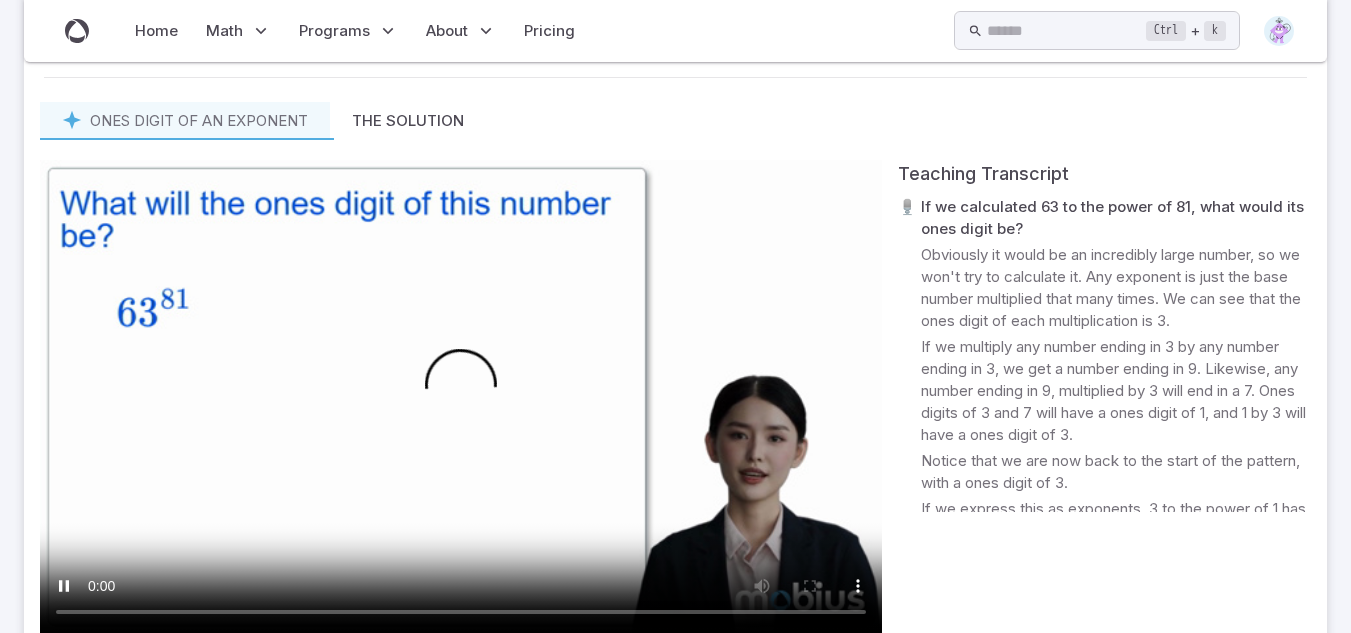scroll, scrollTop: 801, scrollLeft: 0, axis: vertical 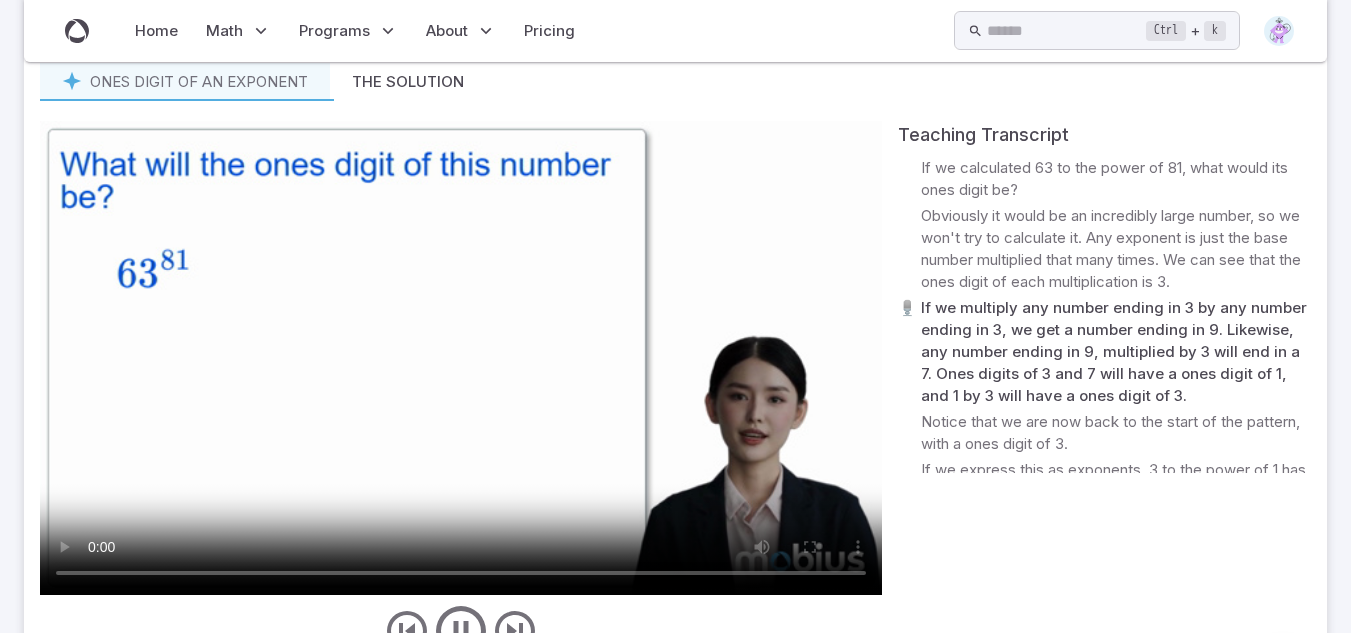 click on "Teaching Transcript 🎙️ If we calculated 63 to the power of 81, what would its ones digit be? 🎙️ Obviously it would be an incredibly large number, so we won't try to calculate it.  Any exponent is just the base number multiplied that many times.  We can see that the ones digit of each multiplication is 3. 🎙️ If we multiply any number ending in 3 by any number ending in 3, we get a number ending in 9.  Likewise, any number ending in 9, multiplied by 3 will end in a 7.  Ones digits of 3 and 7 will have a ones digit of 1, and 1 by 3 will have a ones digit of 3. 🎙️ Notice that we are now back to the start of the pattern, with a ones digit of 3. 🎙️ If we express this as exponents, 3 to the power of 1 has a ones digit of 3, then for each subsequent power, the ones digit is 9, 7, 1, then 3 again. 🎙️ The pattern repeats every fourth power, so 3 to the power of 80 will have the same ones digit as any multiple of 4, which is 1. 🎙️ And if we continue one more, that's a ones digit of 3" at bounding box center (1104, 391) 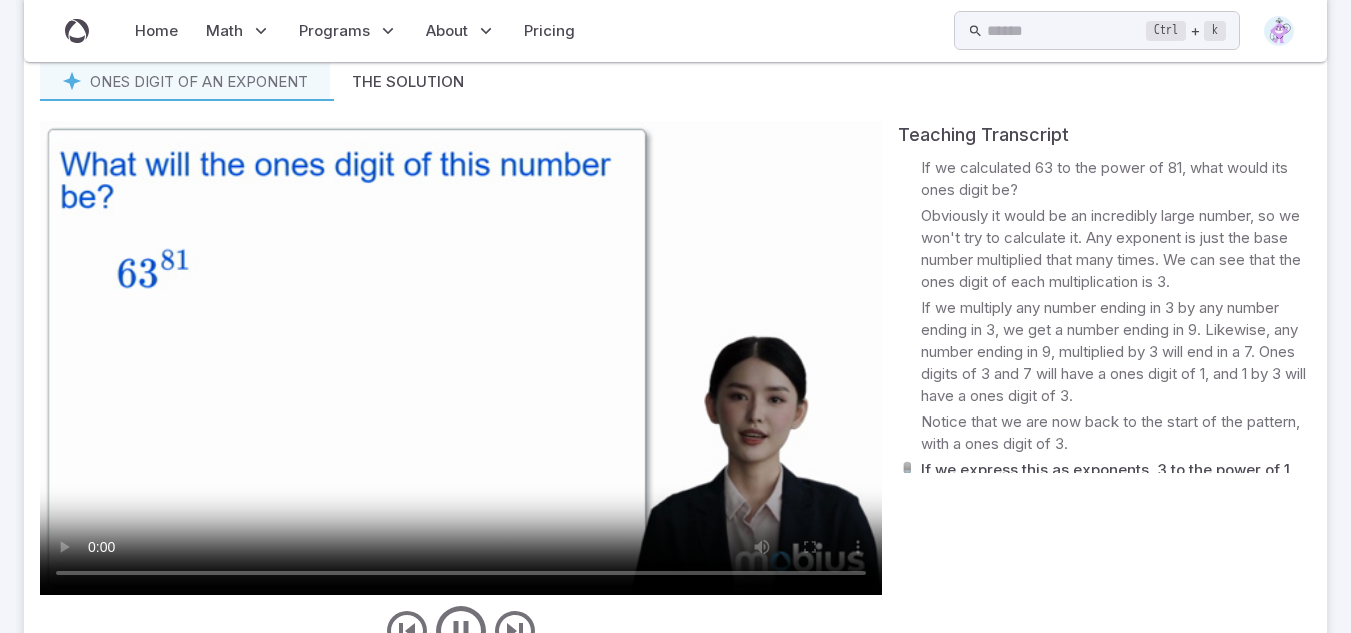 click on "Teaching Transcript 🎙️ If we calculated 63 to the power of 81, what would its ones digit be? 🎙️ Obviously it would be an incredibly large number, so we won't try to calculate it.  Any exponent is just the base number multiplied that many times.  We can see that the ones digit of each multiplication is 3. 🎙️ If we multiply any number ending in 3 by any number ending in 3, we get a number ending in 9.  Likewise, any number ending in 9, multiplied by 3 will end in a 7.  Ones digits of 3 and 7 will have a ones digit of 1, and 1 by 3 will have a ones digit of 3. 🎙️ Notice that we are now back to the start of the pattern, with a ones digit of 3. 🎙️ If we express this as exponents, 3 to the power of 1 has a ones digit of 3, then for each subsequent power, the ones digit is 9, 7, 1, then 3 again. 🎙️ The pattern repeats every fourth power, so 3 to the power of 80 will have the same ones digit as any multiple of 4, which is 1. 🎙️ And if we continue one more, that's a ones digit of 3" at bounding box center (1104, 391) 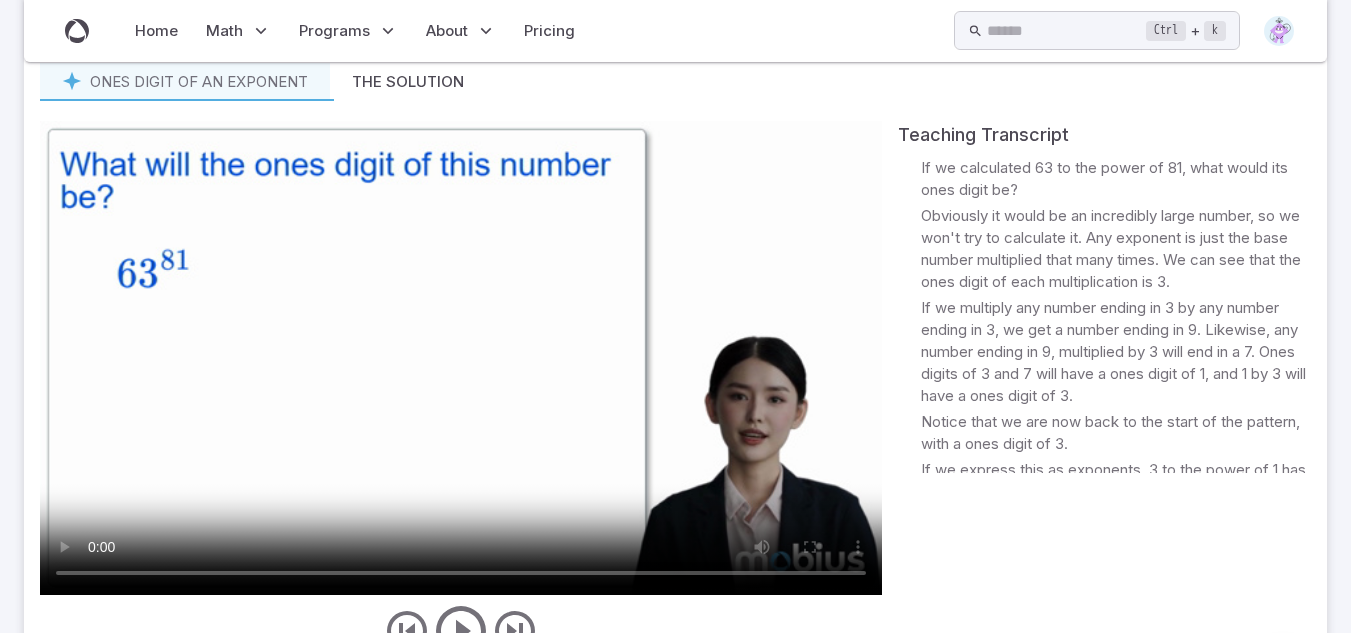 type 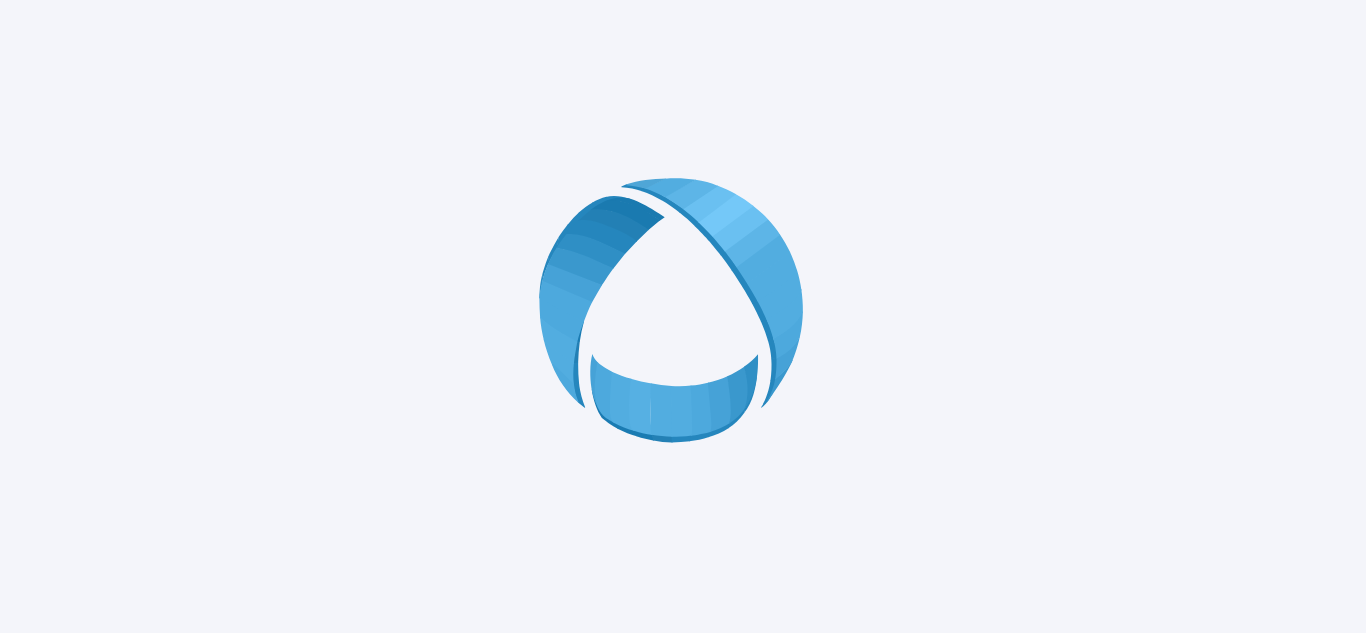 scroll, scrollTop: 0, scrollLeft: 0, axis: both 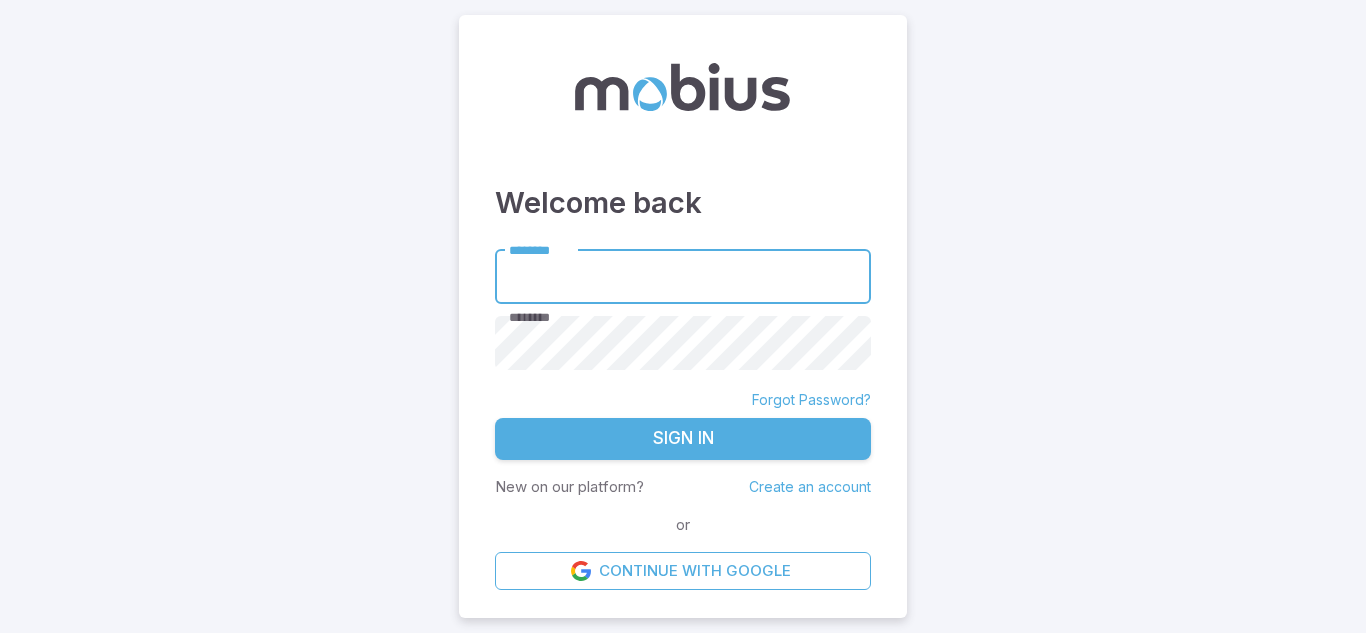 type on "**********" 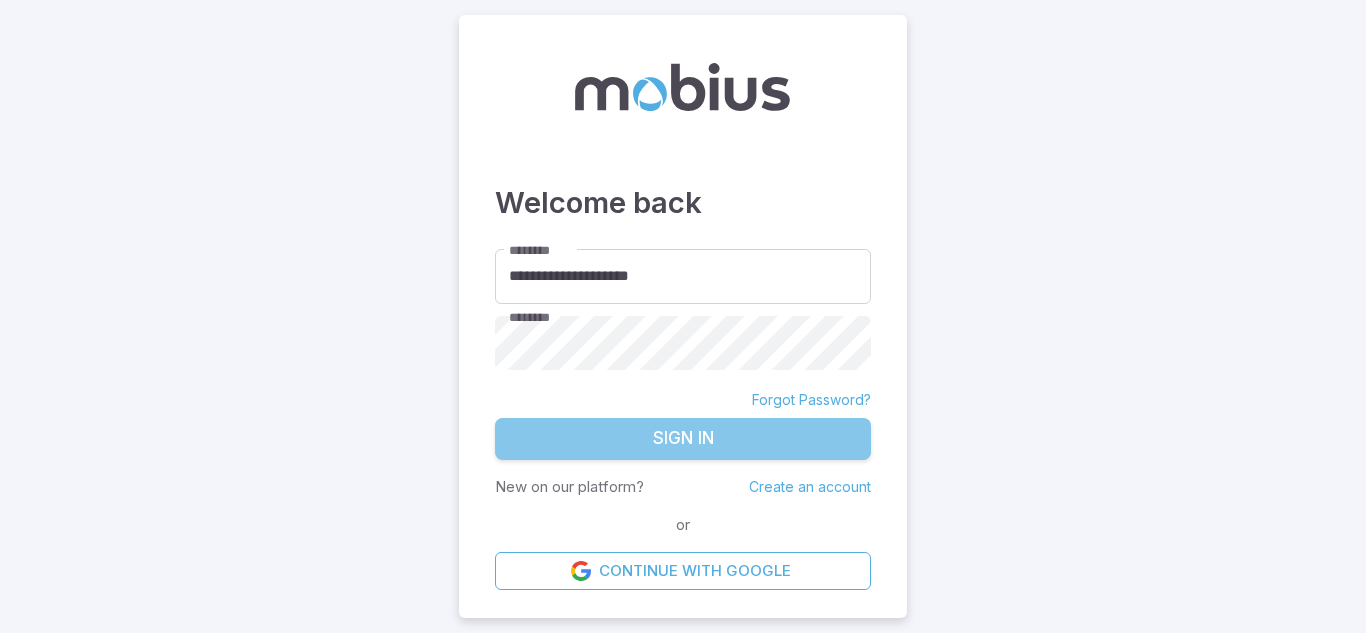 click on "Sign In" at bounding box center [683, 439] 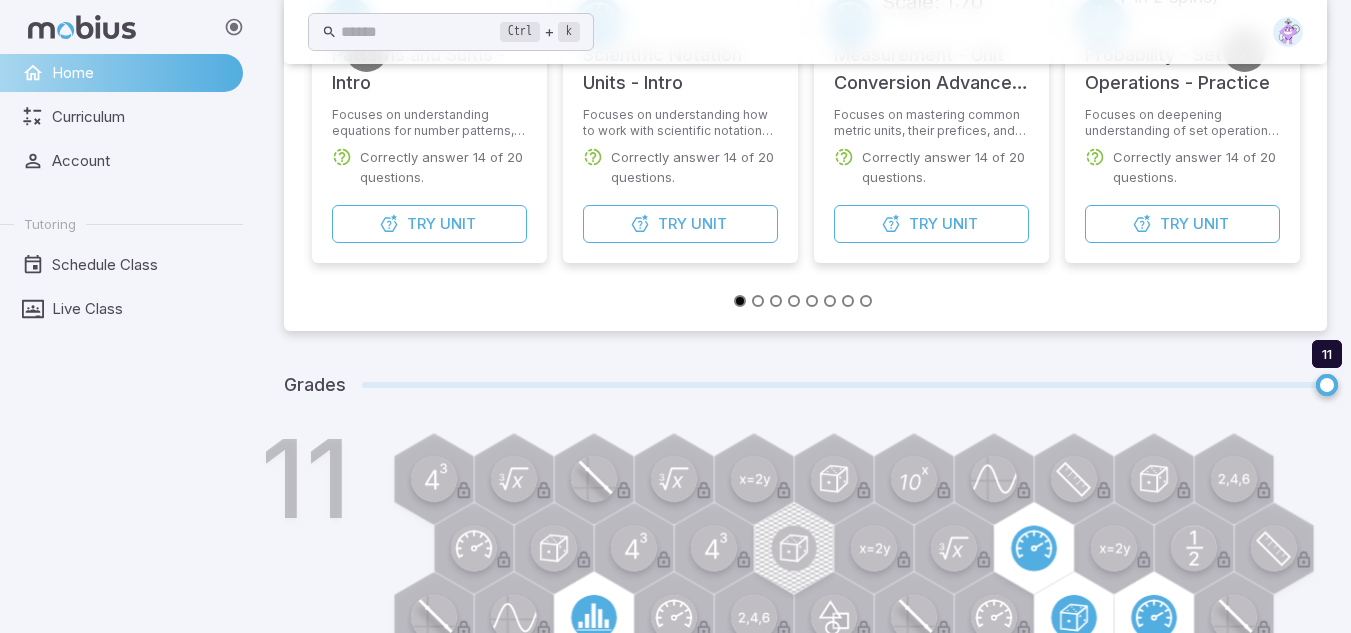 scroll, scrollTop: 472, scrollLeft: 0, axis: vertical 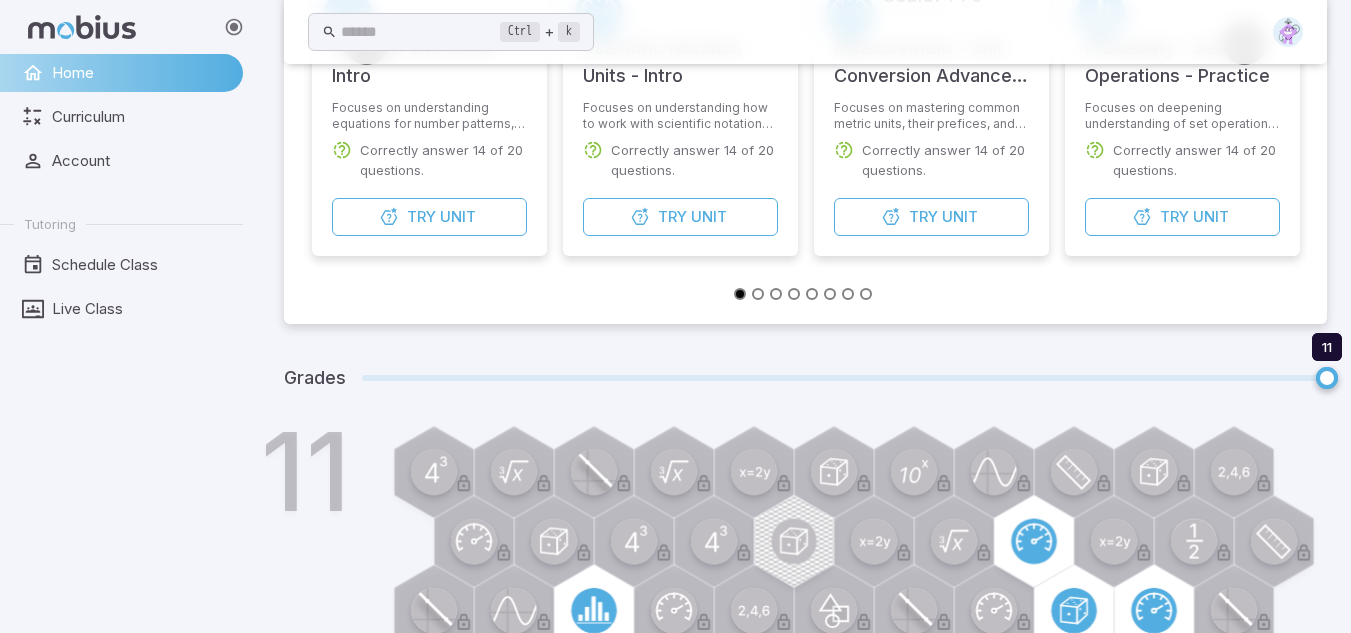 click on "Home" at bounding box center [140, 73] 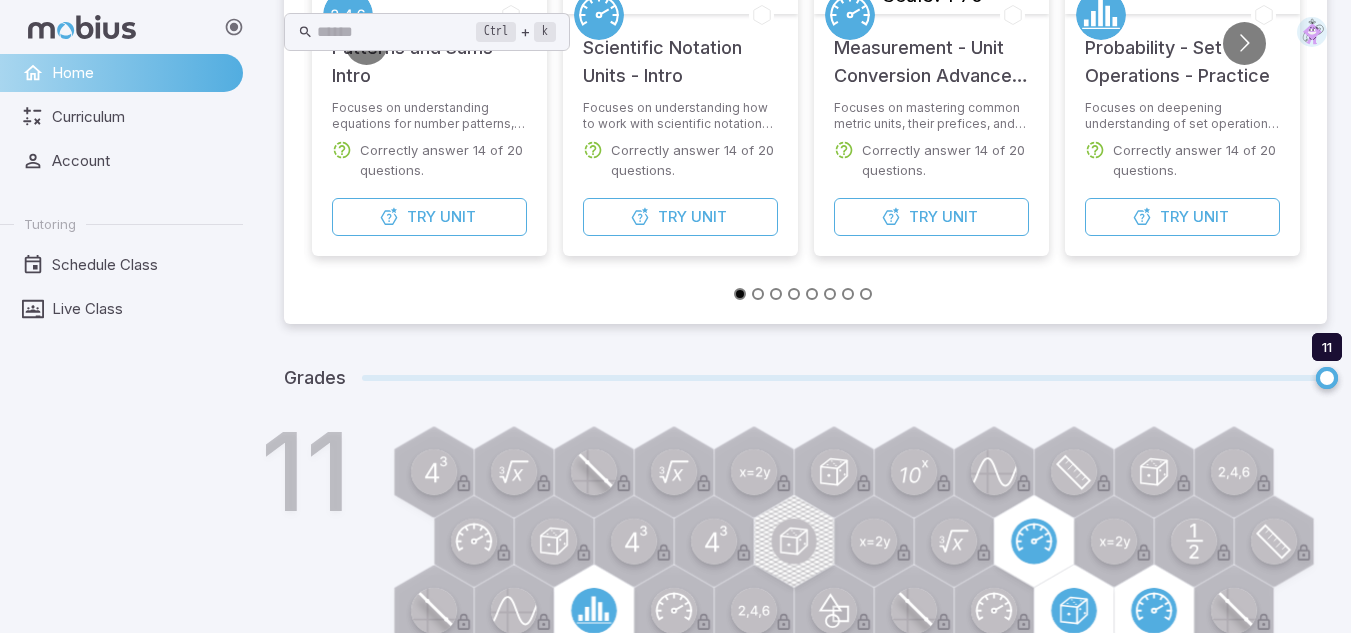 scroll, scrollTop: 0, scrollLeft: 0, axis: both 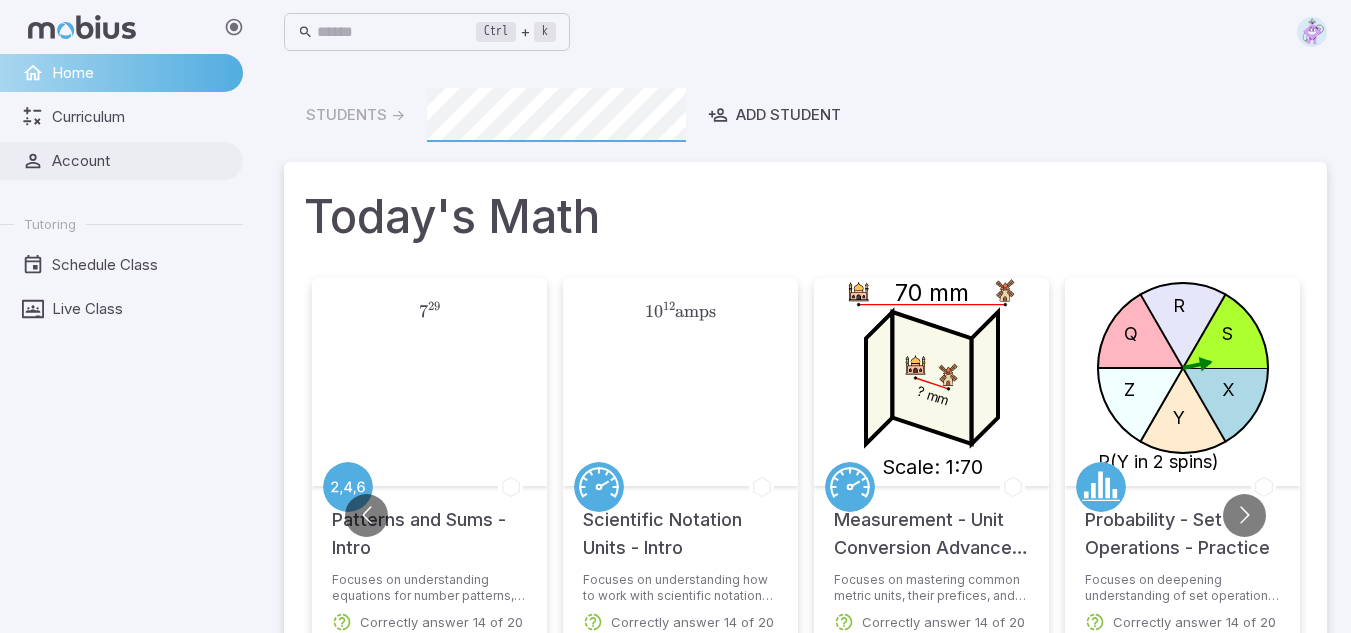 click on "Account" at bounding box center (121, 161) 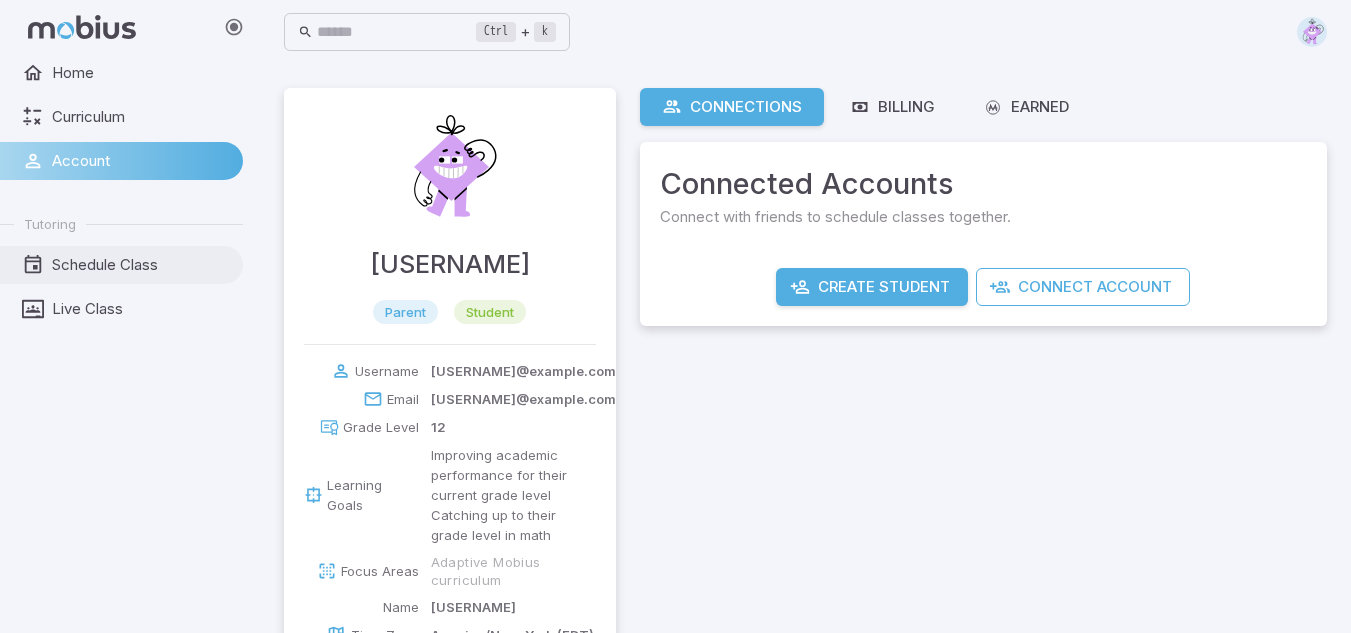 click on "Schedule Class" at bounding box center [140, 265] 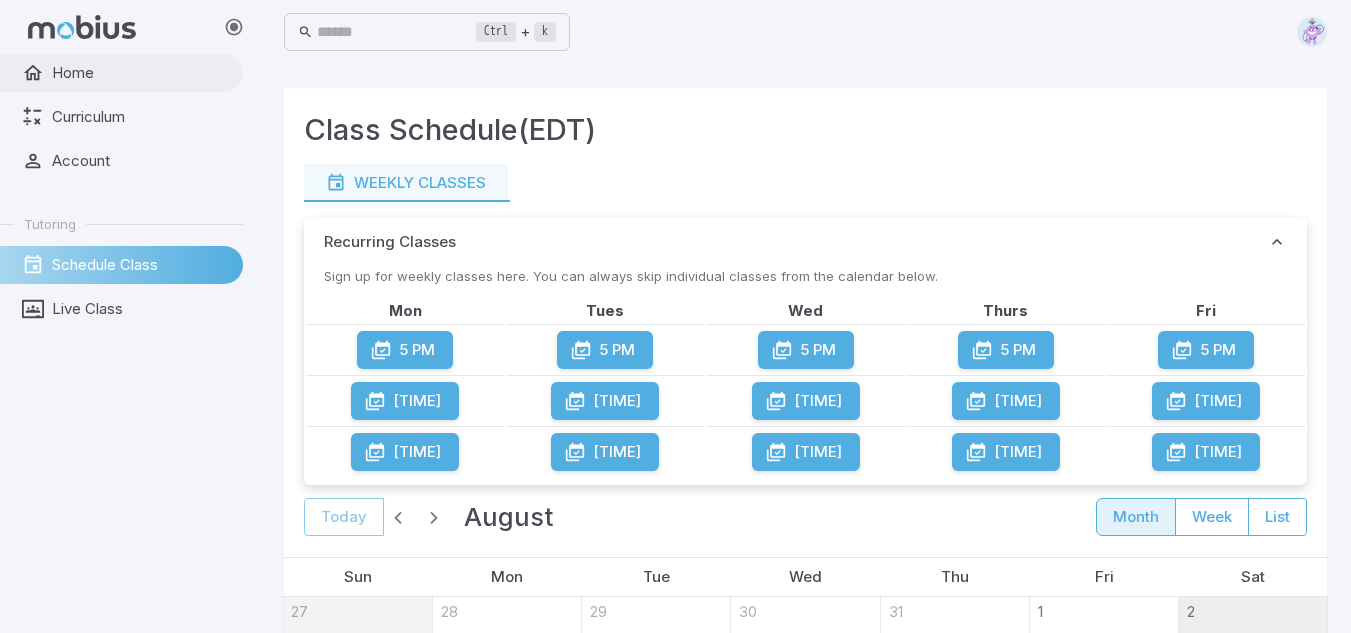 click on "Home" at bounding box center (121, 73) 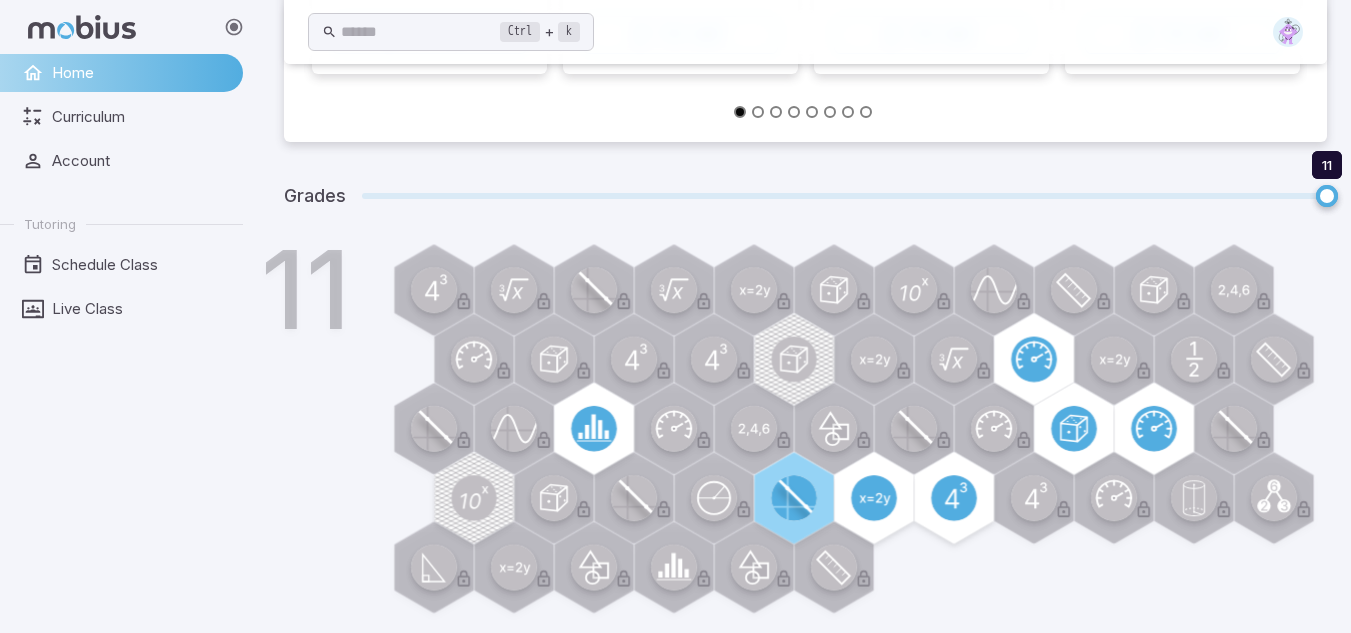 scroll, scrollTop: 659, scrollLeft: 0, axis: vertical 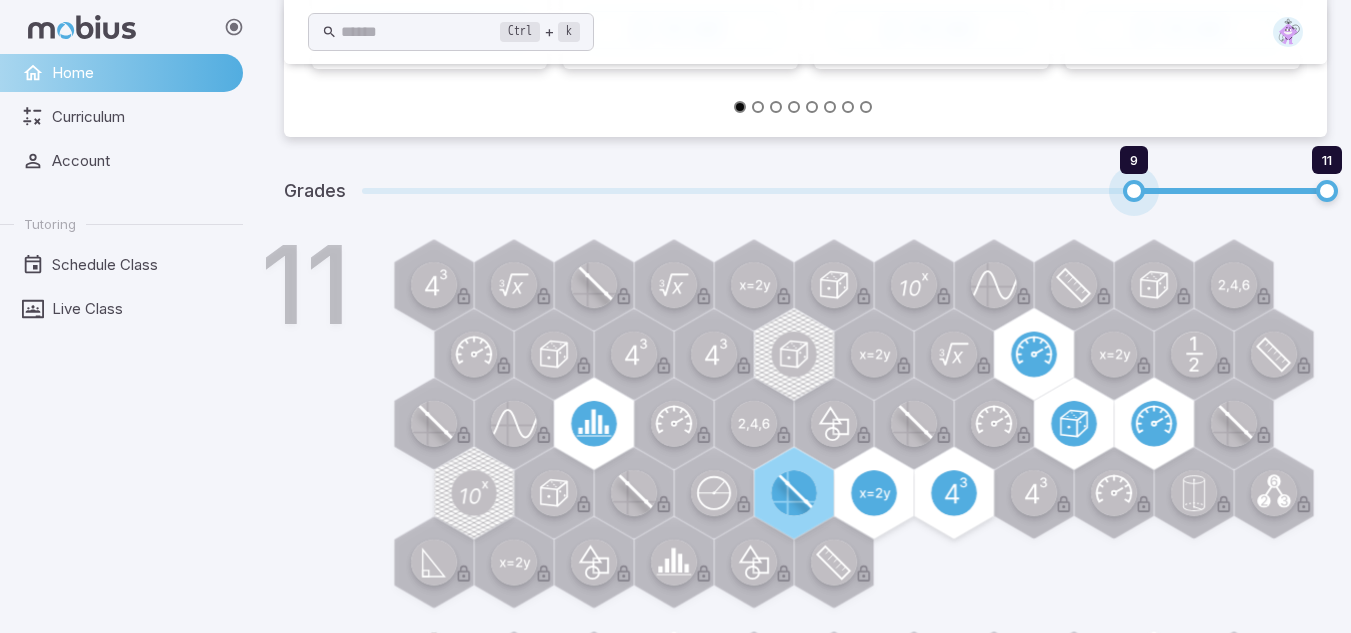 type on "*" 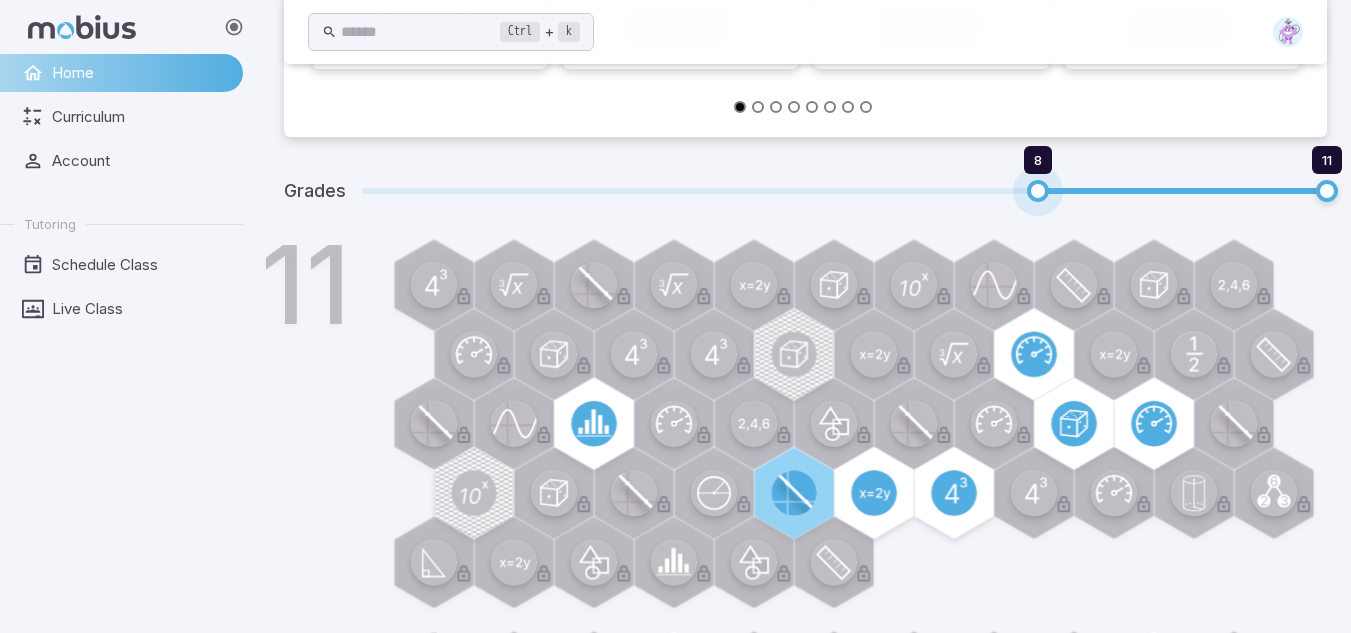 drag, startPoint x: 1328, startPoint y: 184, endPoint x: 1008, endPoint y: 173, distance: 320.189 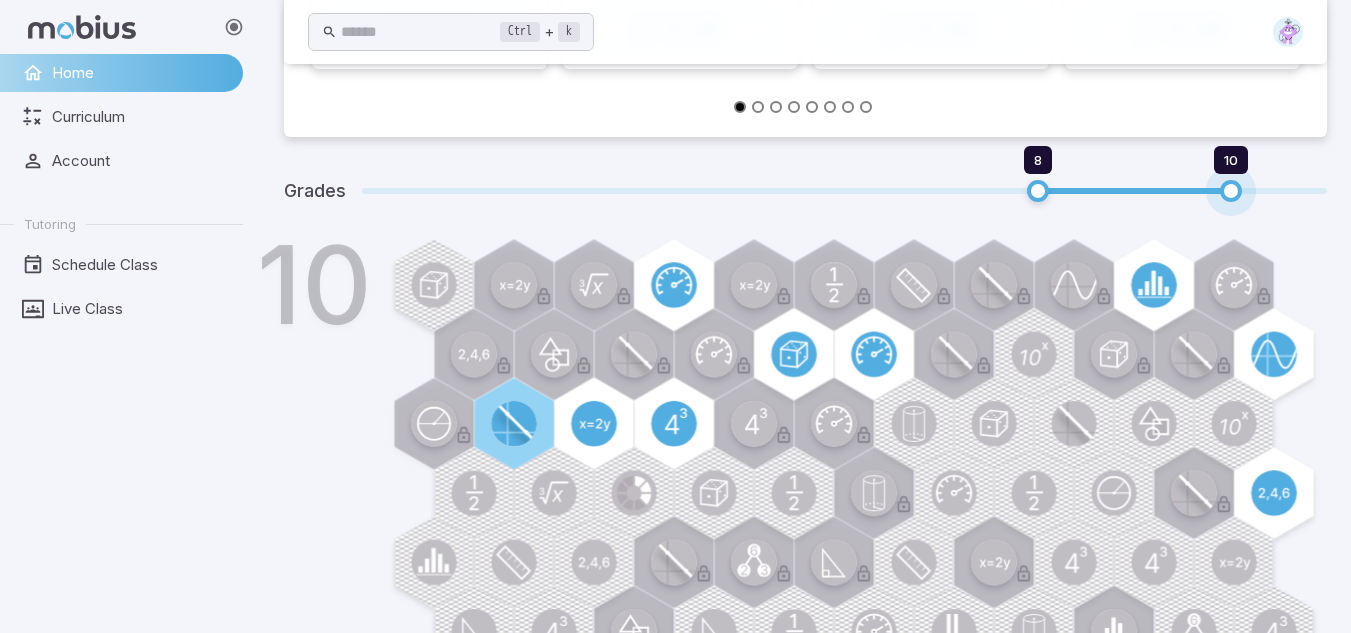 type on "*" 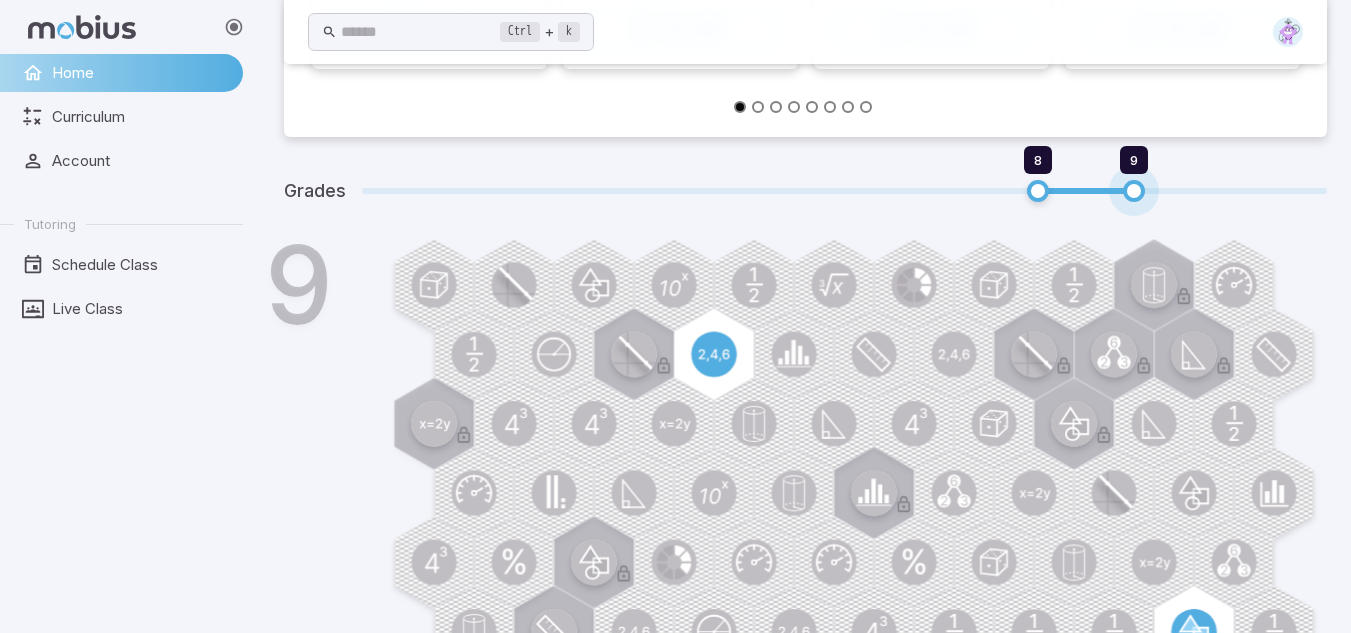 type on "*" 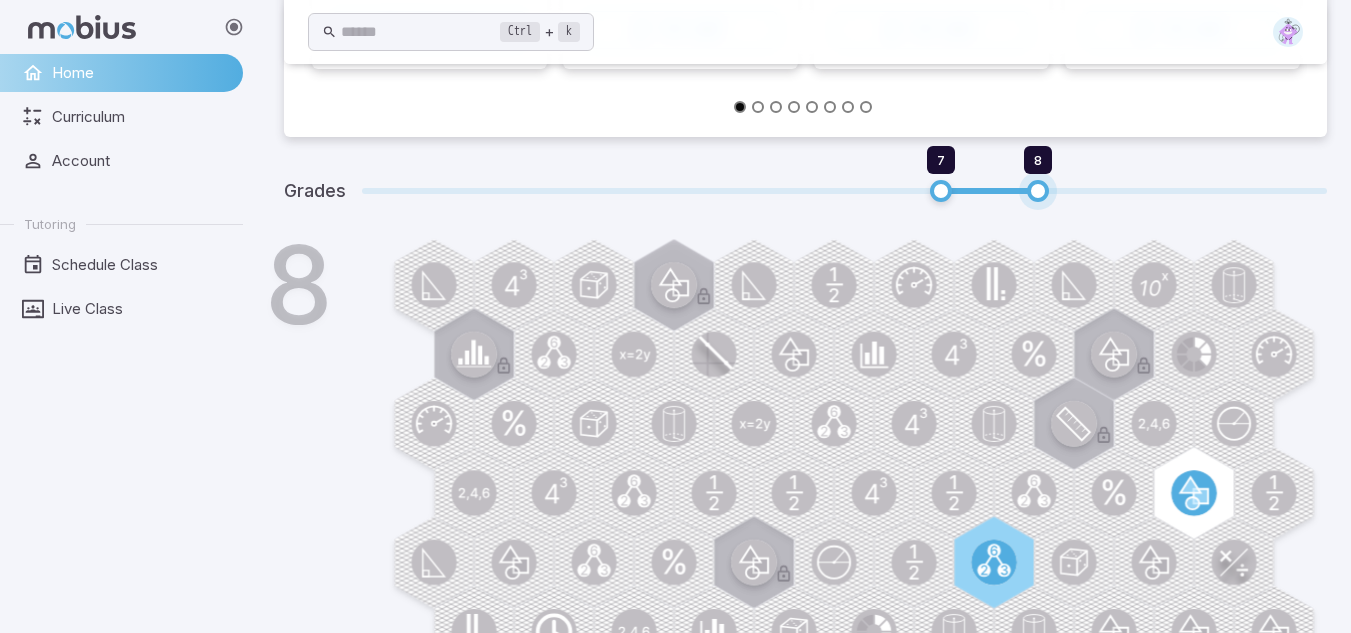 drag, startPoint x: 1327, startPoint y: 193, endPoint x: 1023, endPoint y: 189, distance: 304.0263 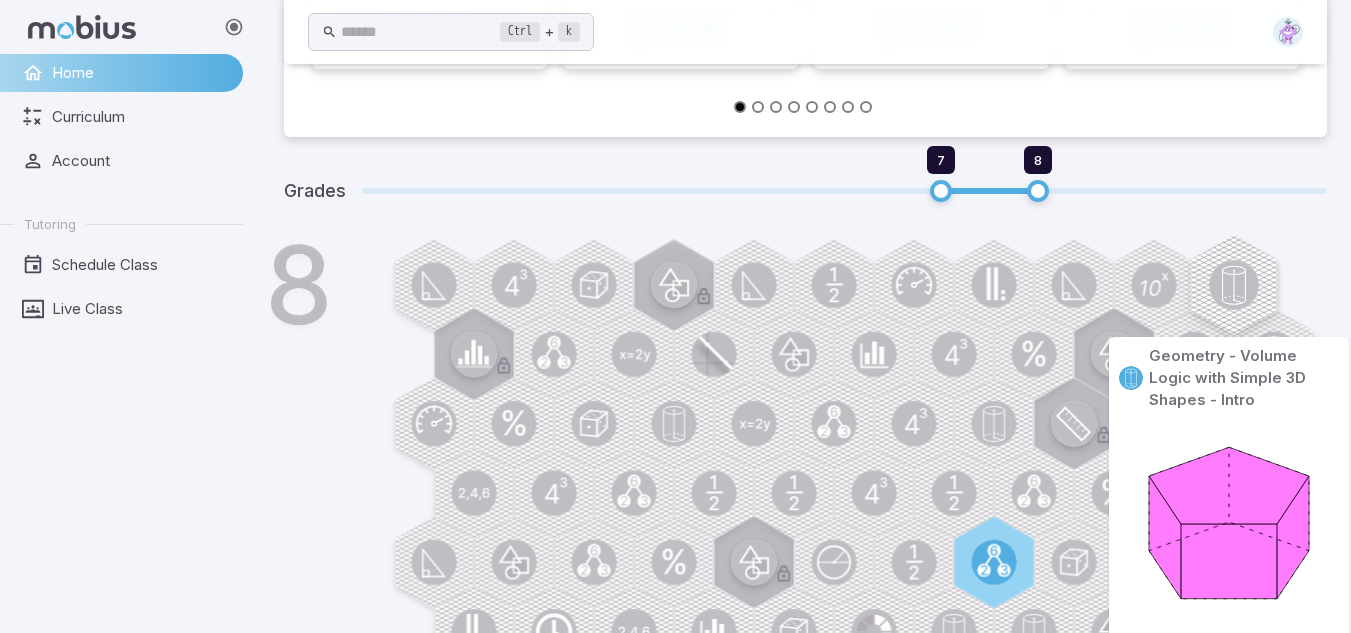 click 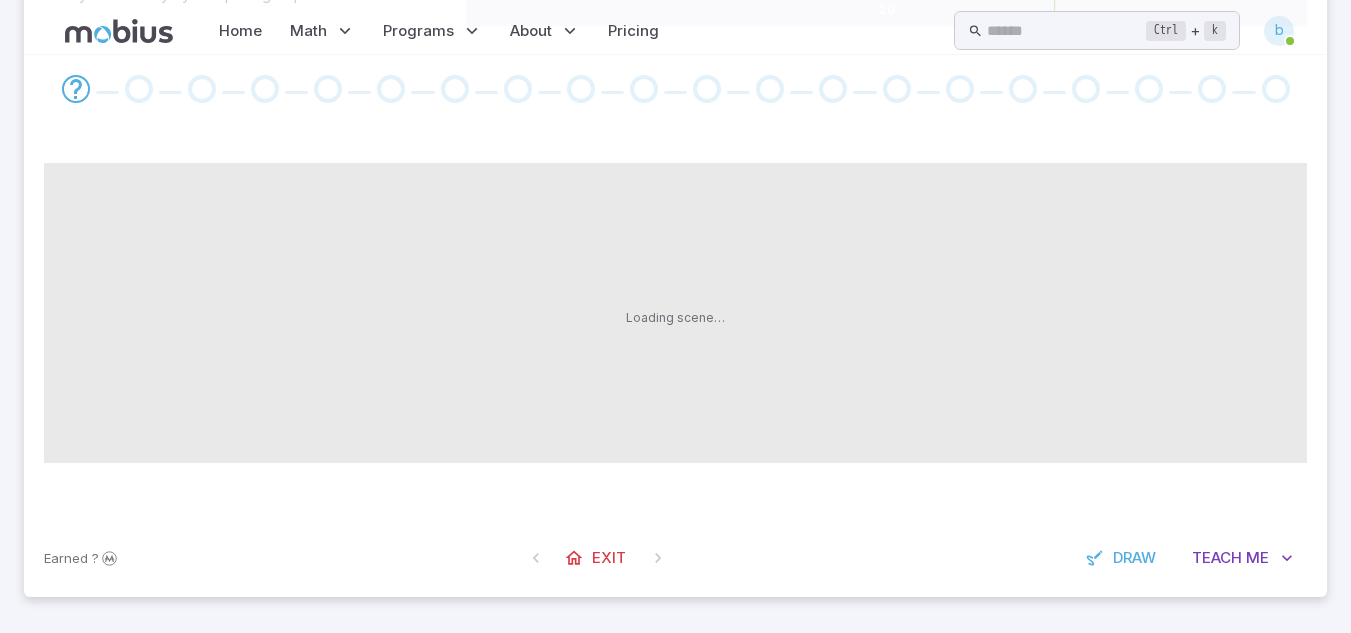 scroll, scrollTop: 0, scrollLeft: 0, axis: both 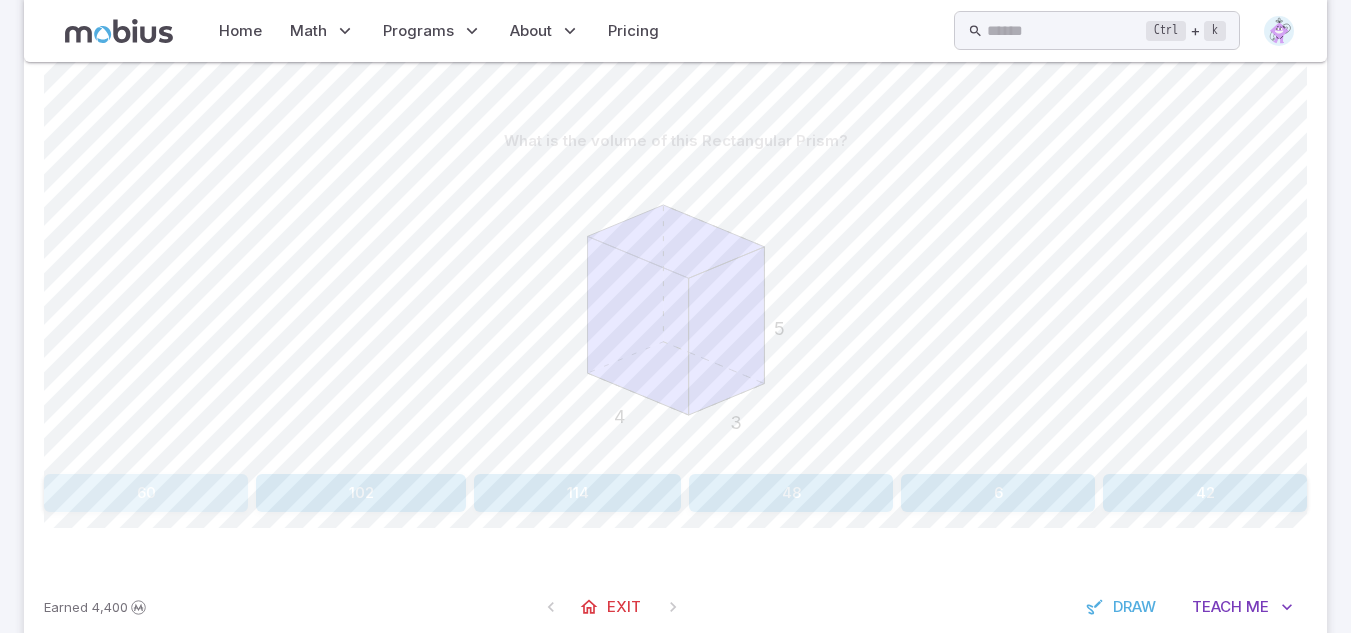 click on "60" at bounding box center [146, 493] 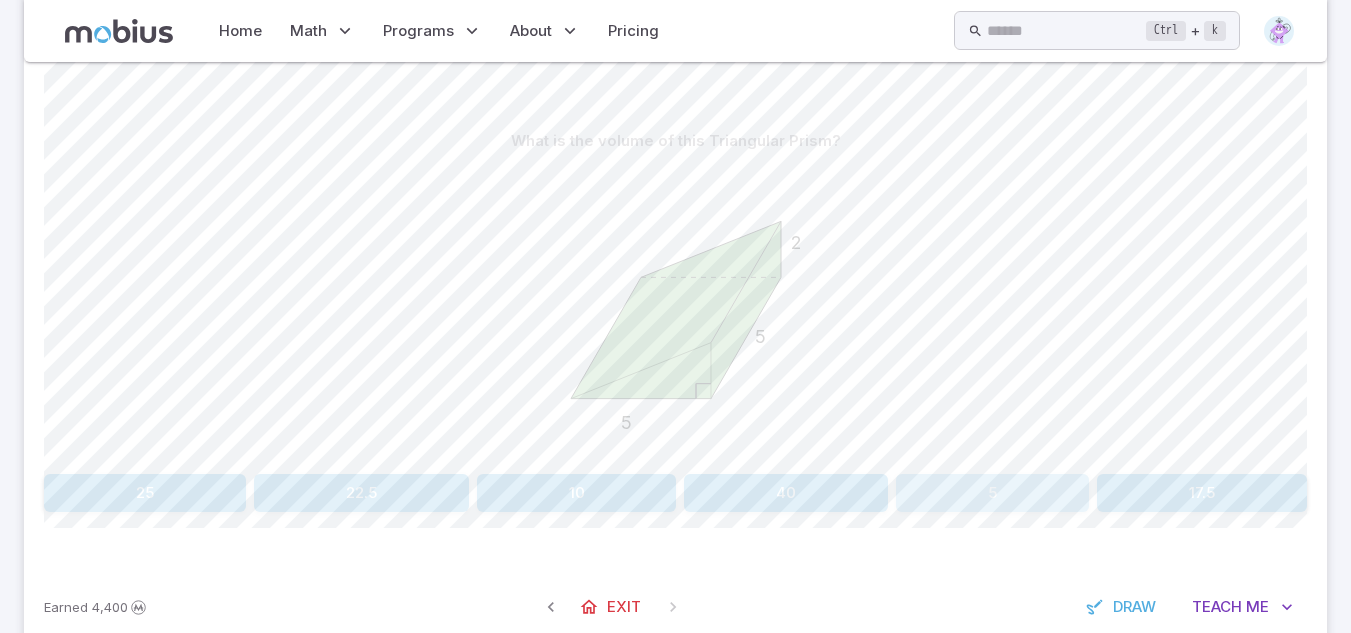 click on "5" at bounding box center [992, 493] 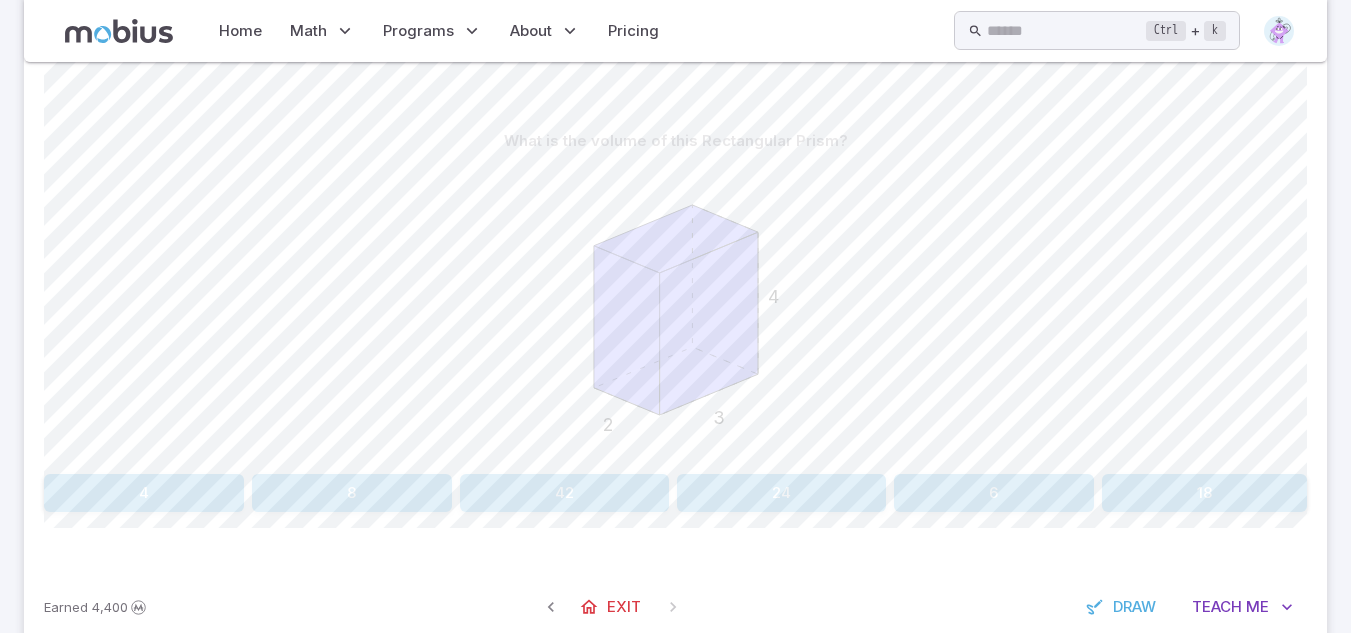 click on "24" at bounding box center (781, 493) 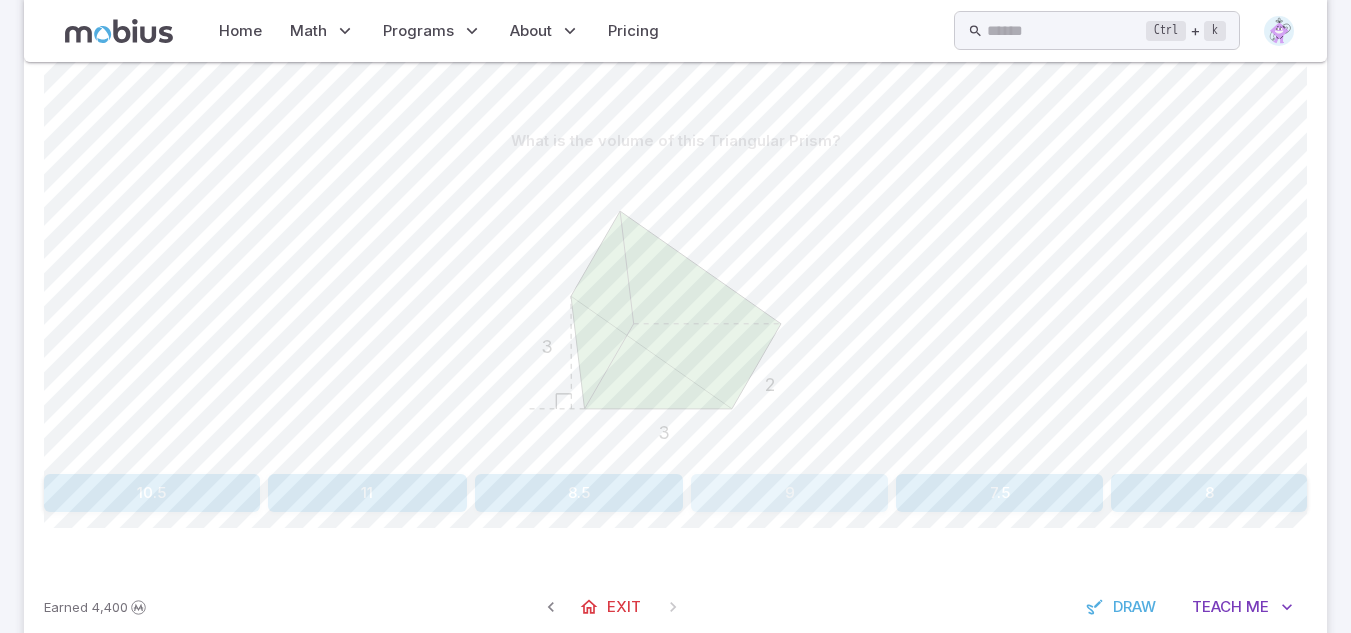 click on "9" at bounding box center [789, 493] 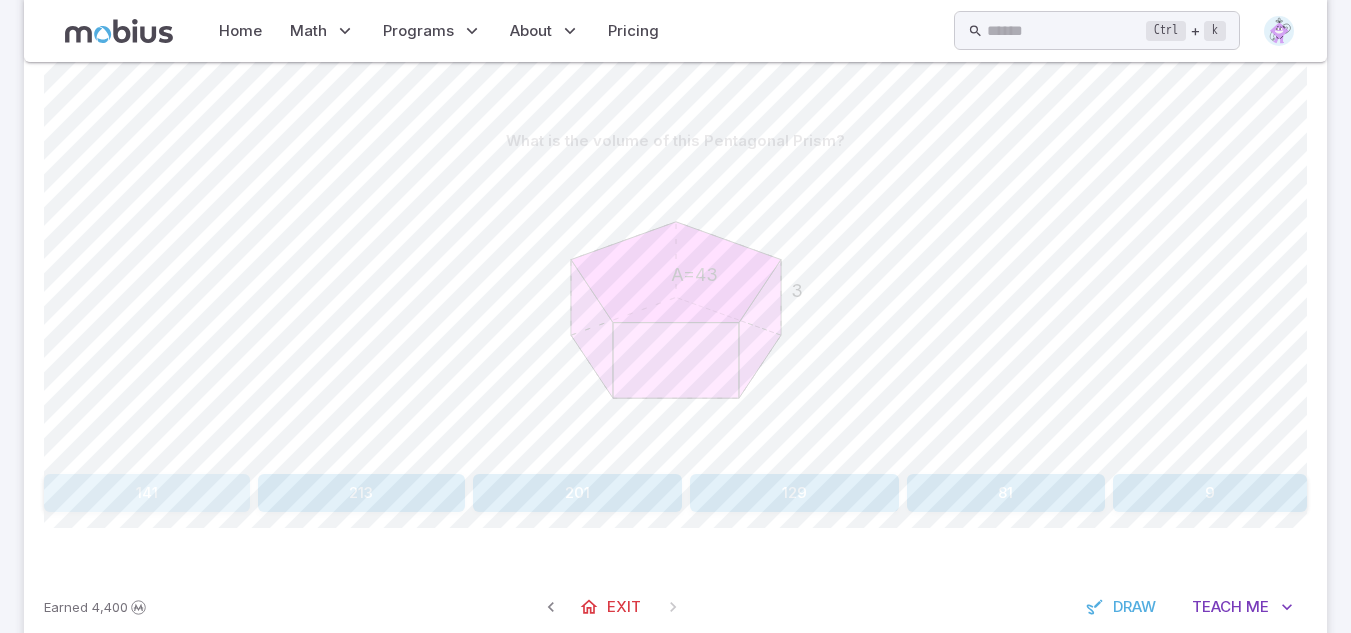 click on "141" at bounding box center (147, 493) 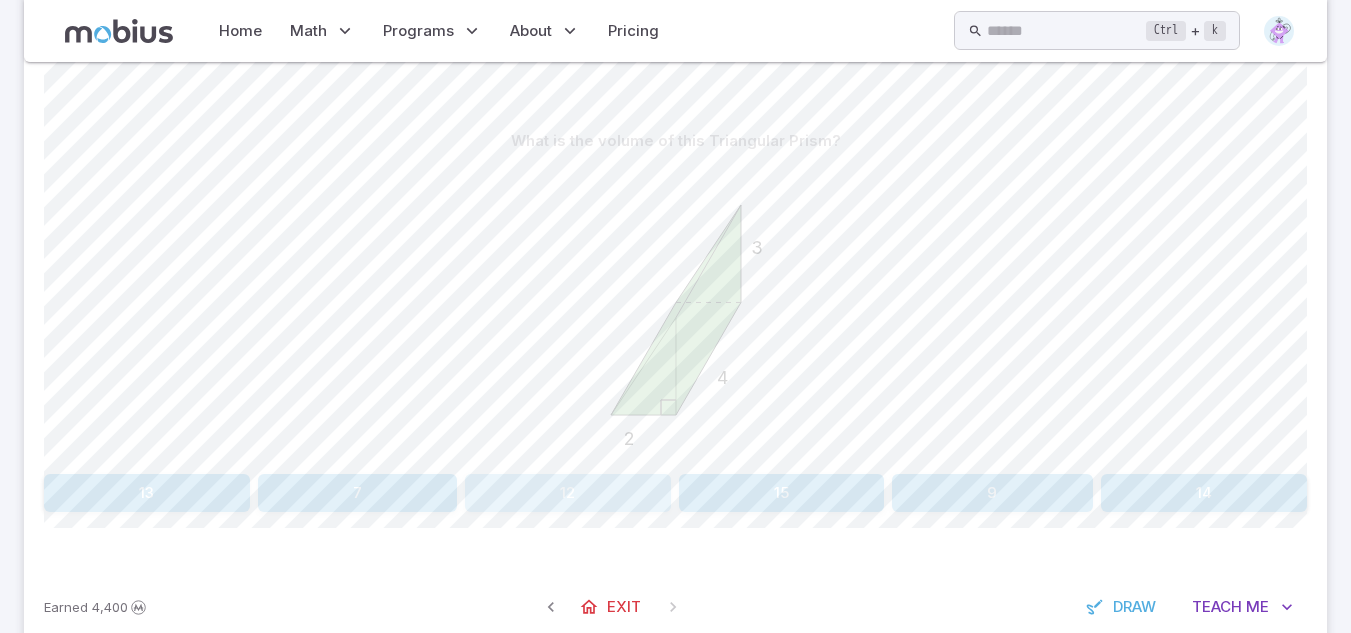click on "12" at bounding box center [568, 493] 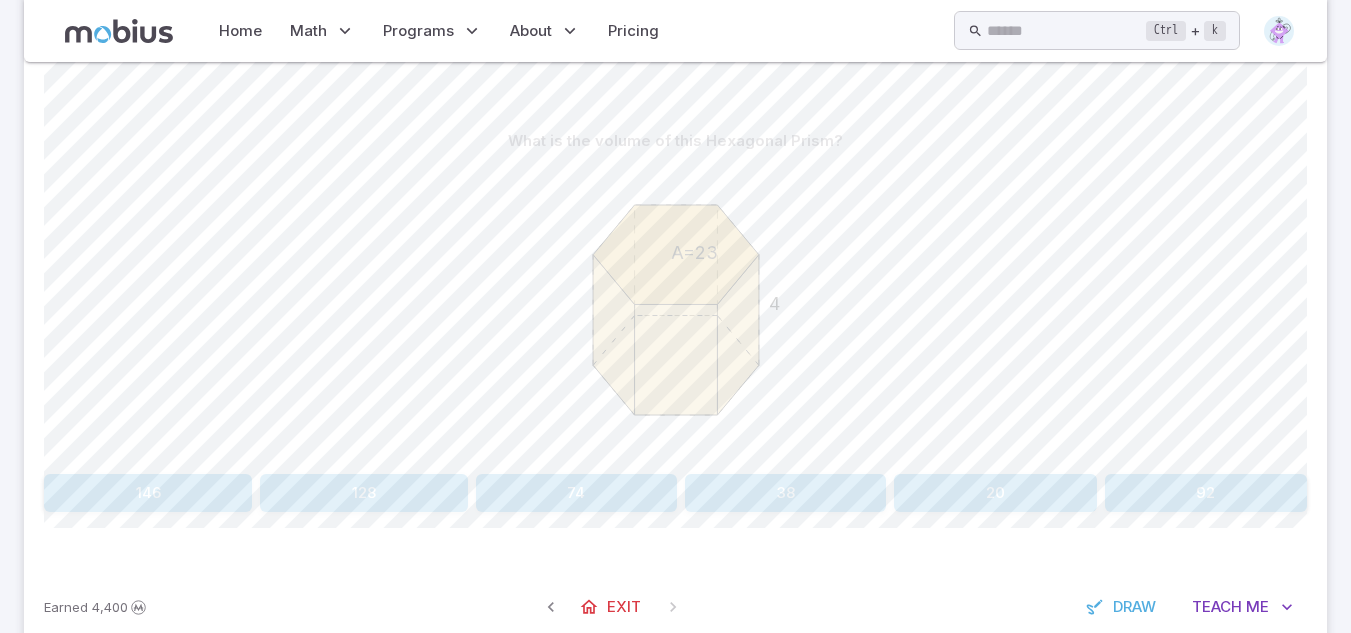 click on "146" at bounding box center [148, 493] 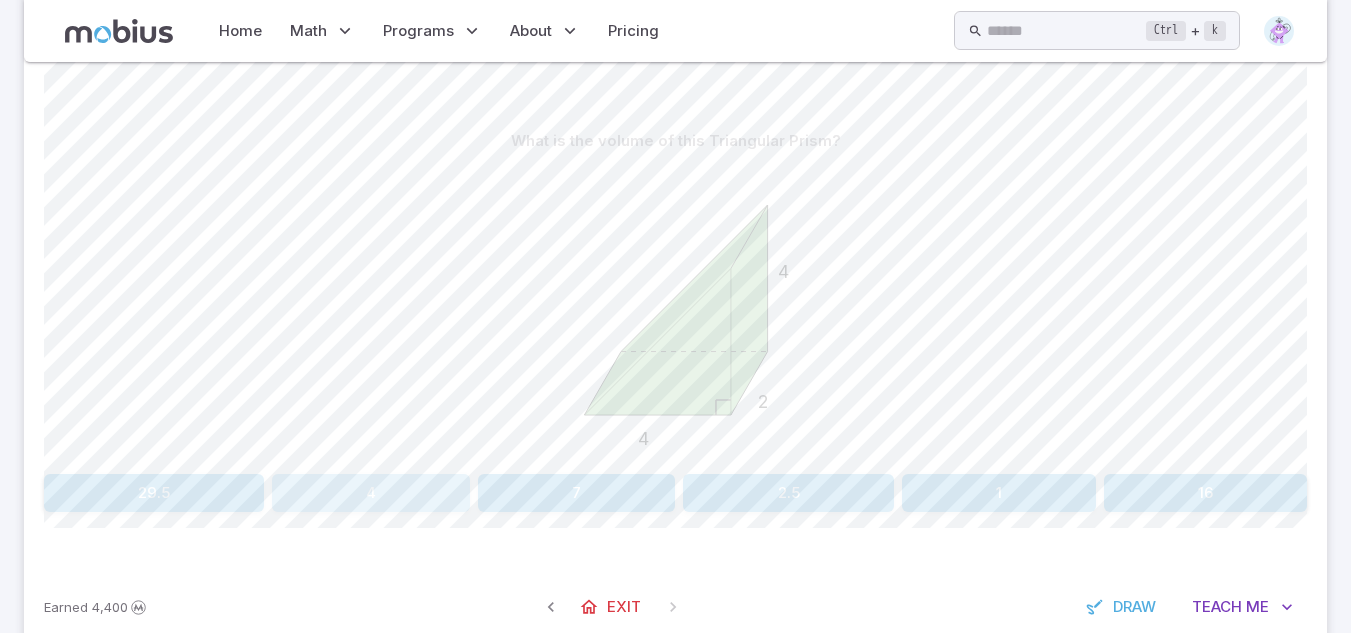 click on "4" at bounding box center (371, 493) 